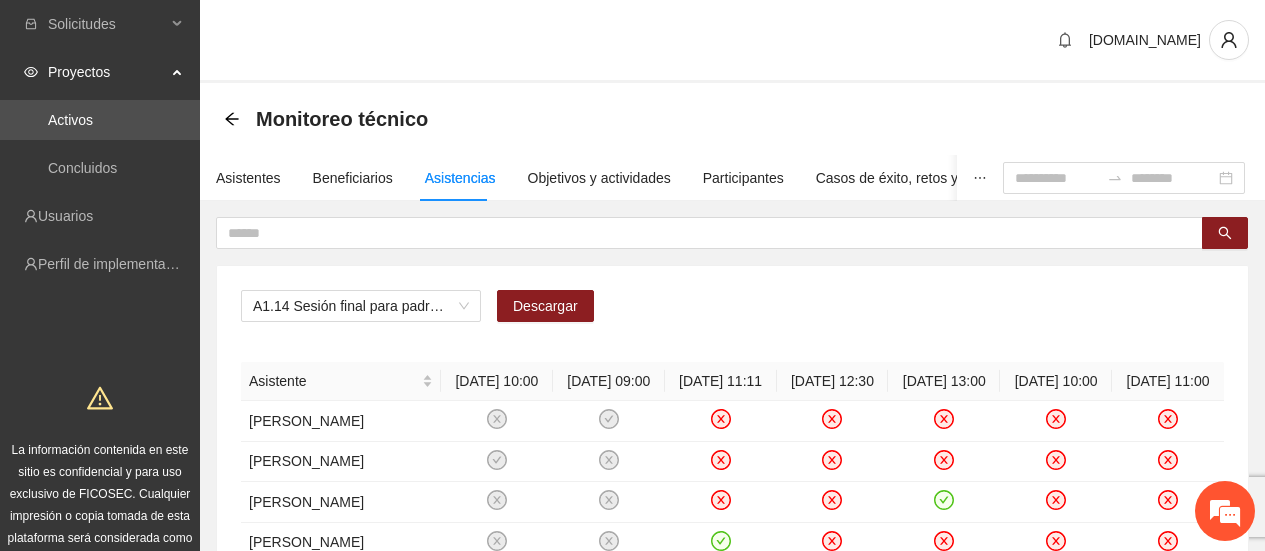 scroll, scrollTop: 290, scrollLeft: 0, axis: vertical 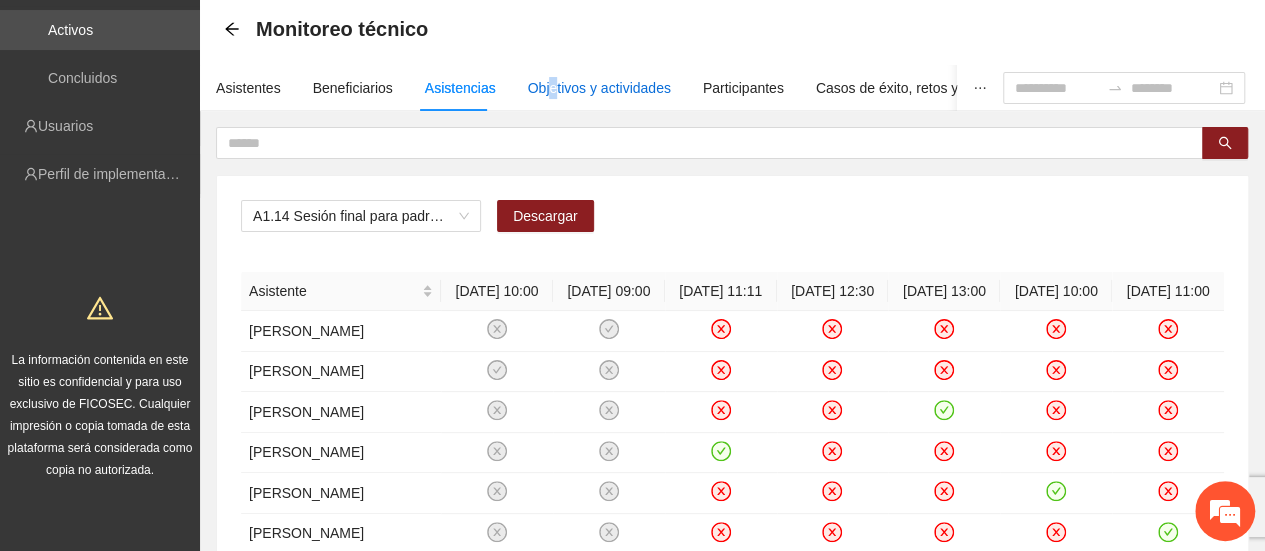 click on "Objetivos y actividades" at bounding box center (599, 88) 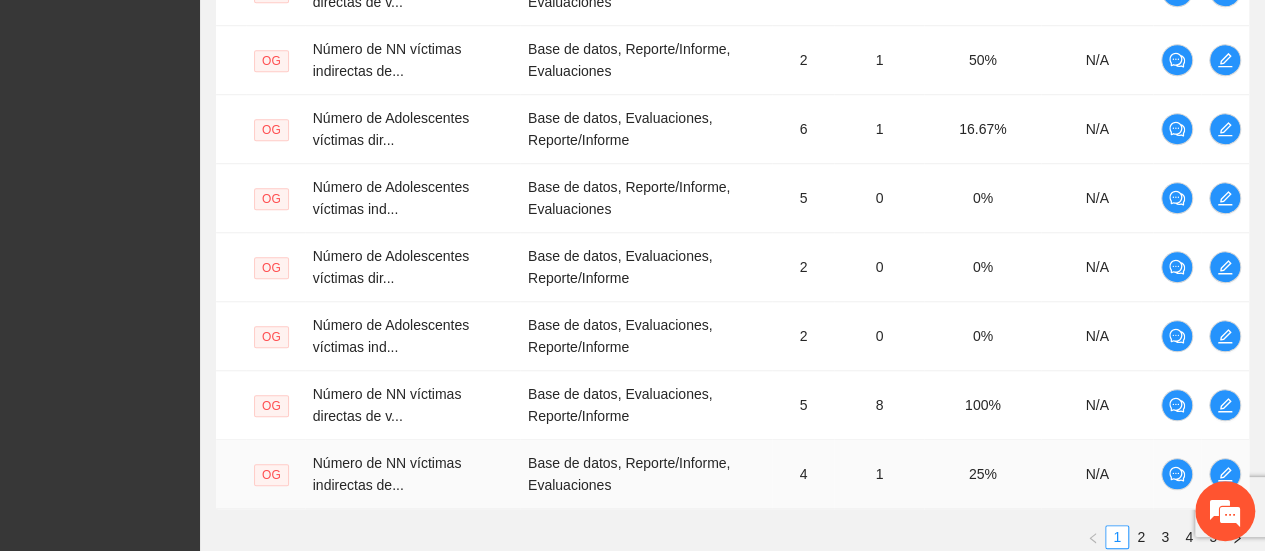scroll, scrollTop: 873, scrollLeft: 0, axis: vertical 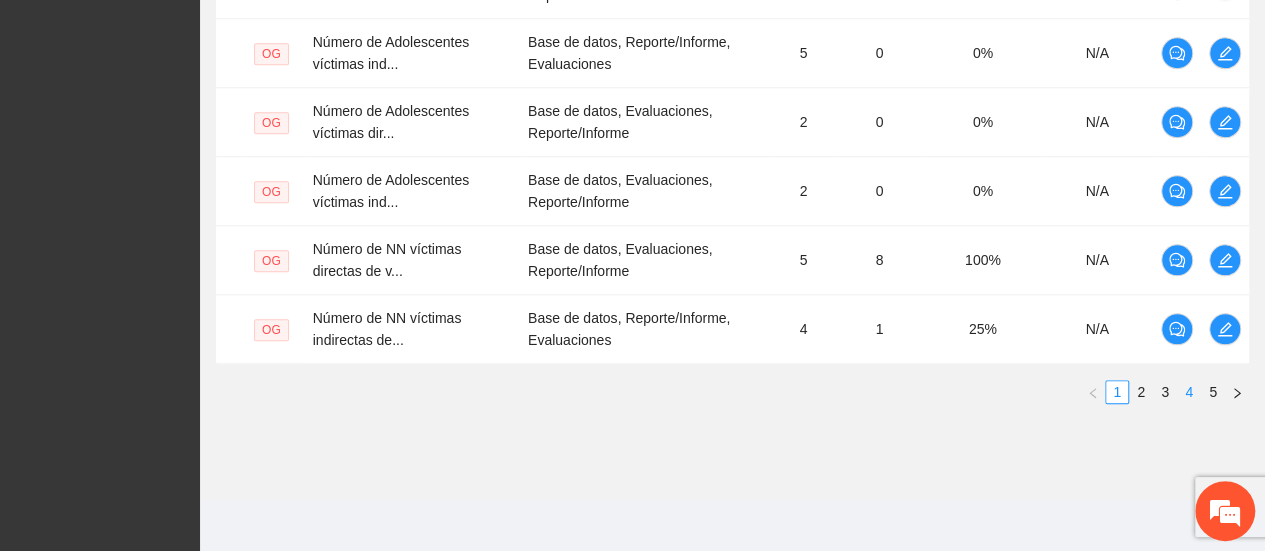 click on "4" at bounding box center [1189, 392] 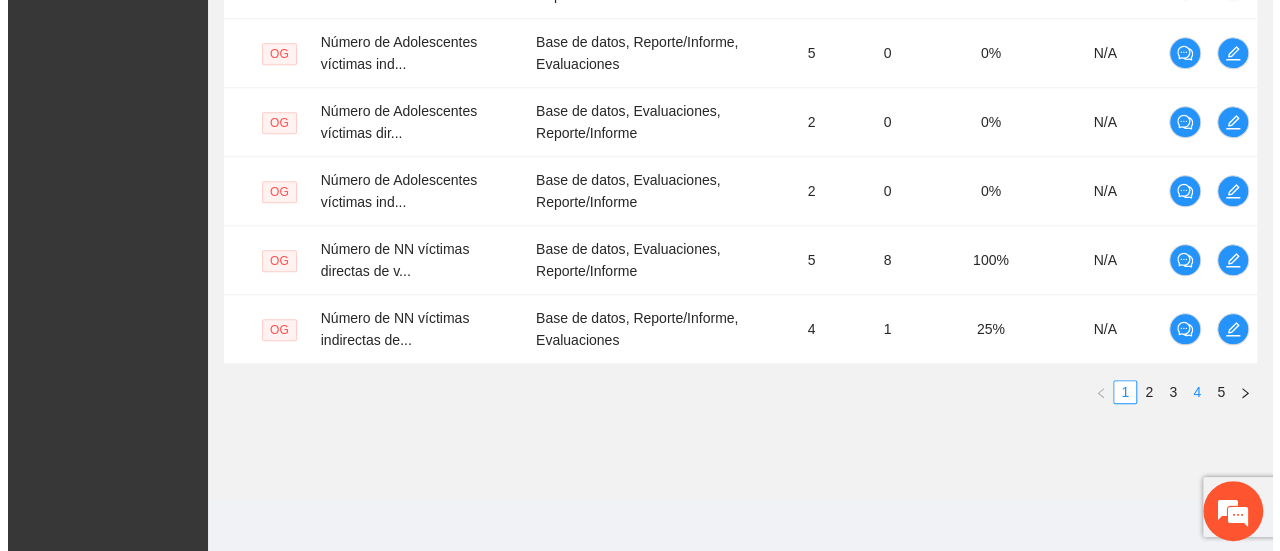 scroll, scrollTop: 753, scrollLeft: 0, axis: vertical 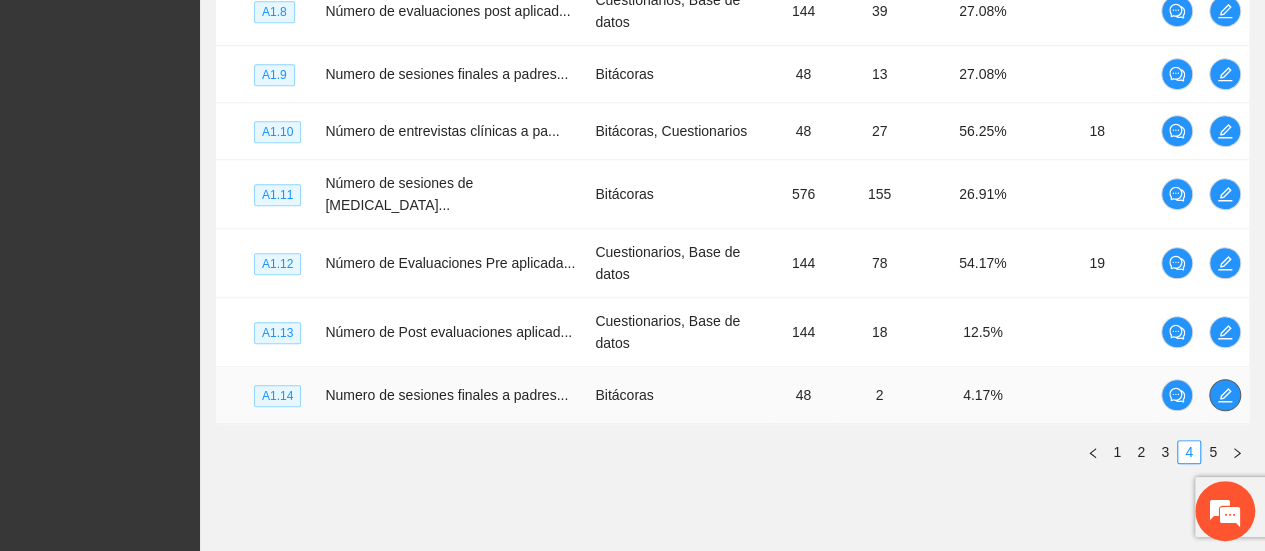 click at bounding box center [1225, 395] 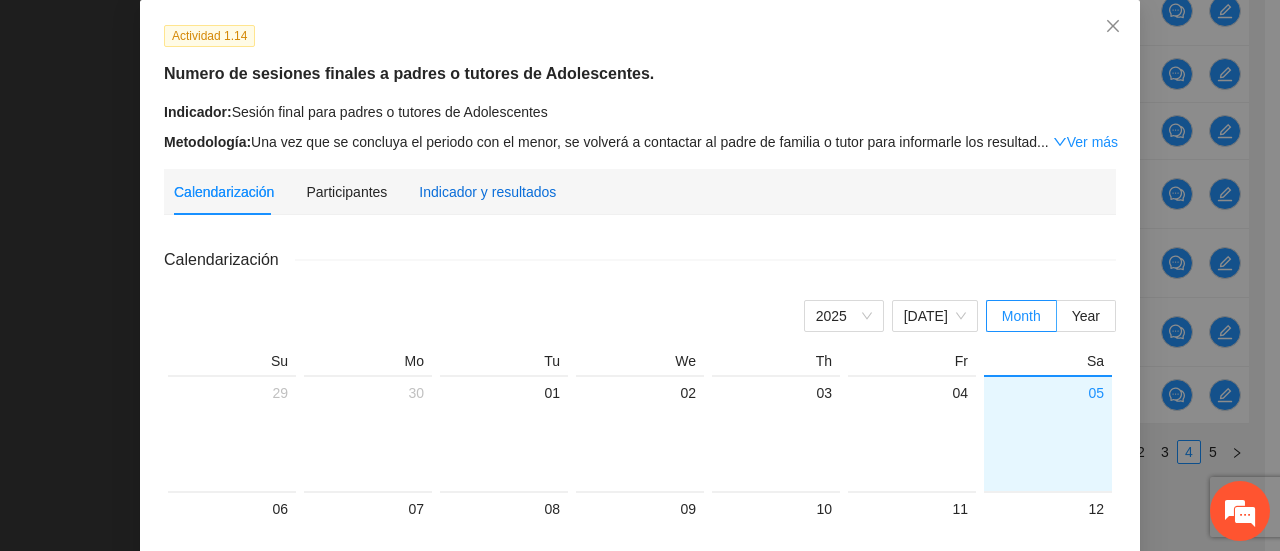click on "Indicador y resultados" at bounding box center (487, 192) 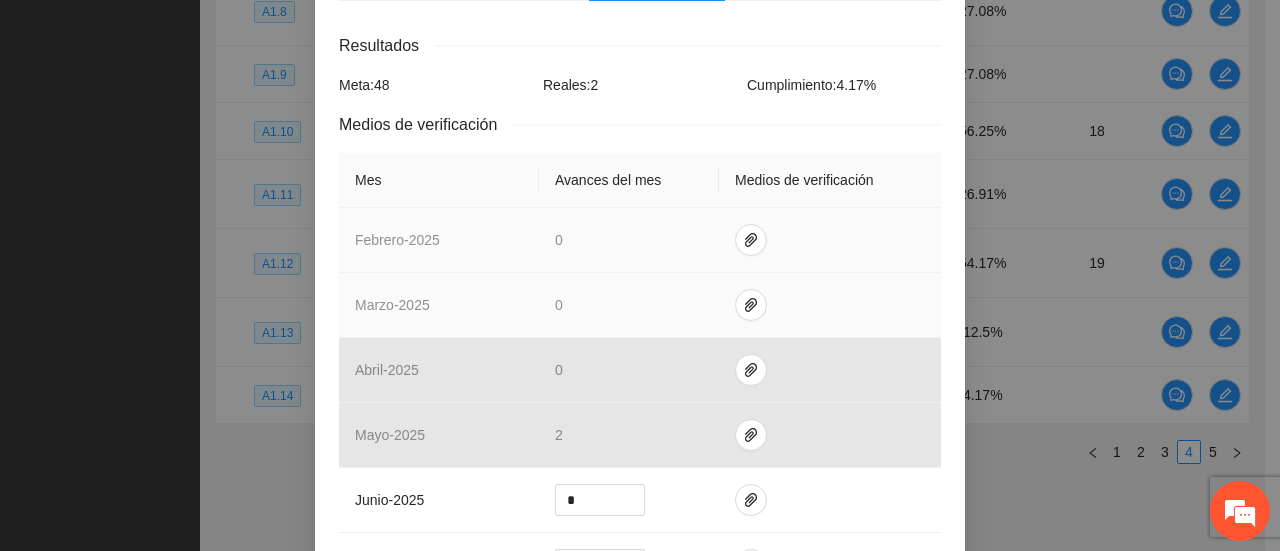 scroll, scrollTop: 514, scrollLeft: 0, axis: vertical 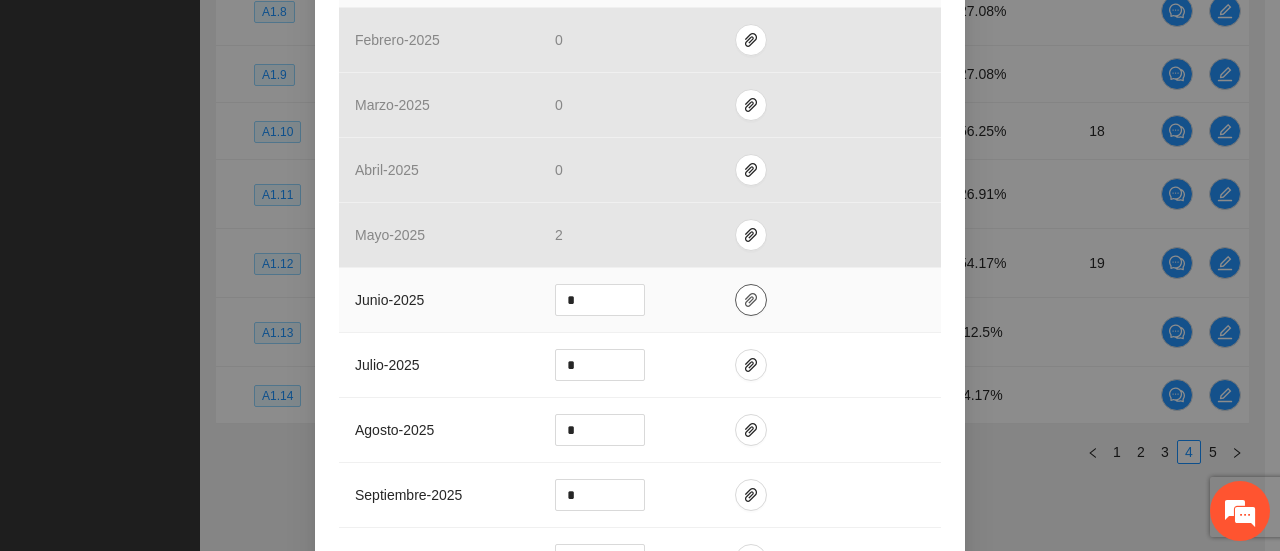 click 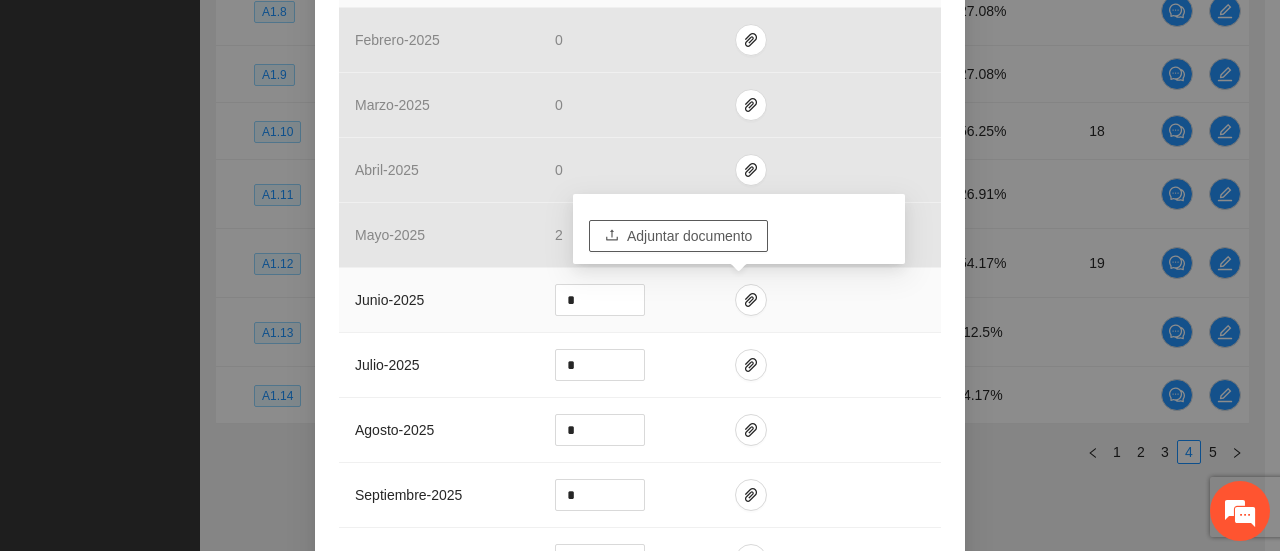 click on "Adjuntar documento" at bounding box center [689, 236] 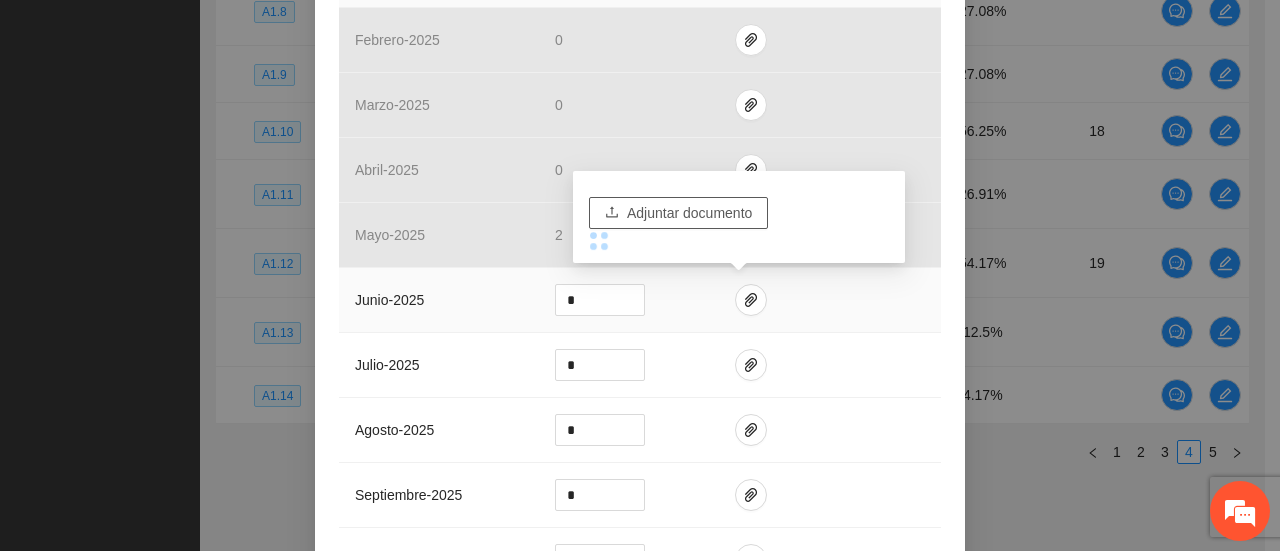 type 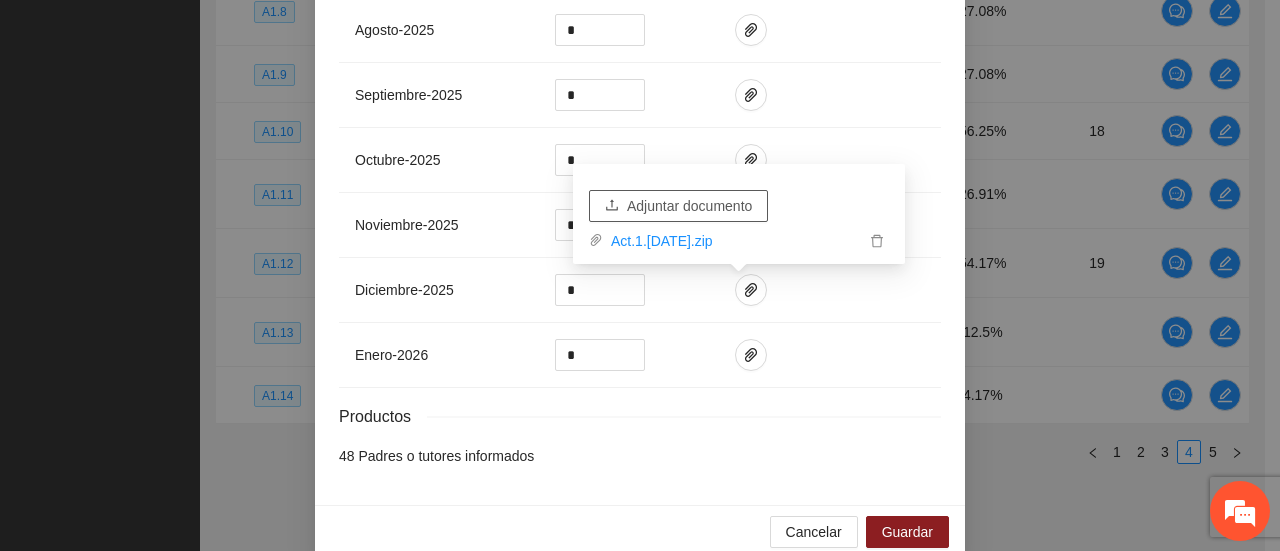 scroll, scrollTop: 940, scrollLeft: 0, axis: vertical 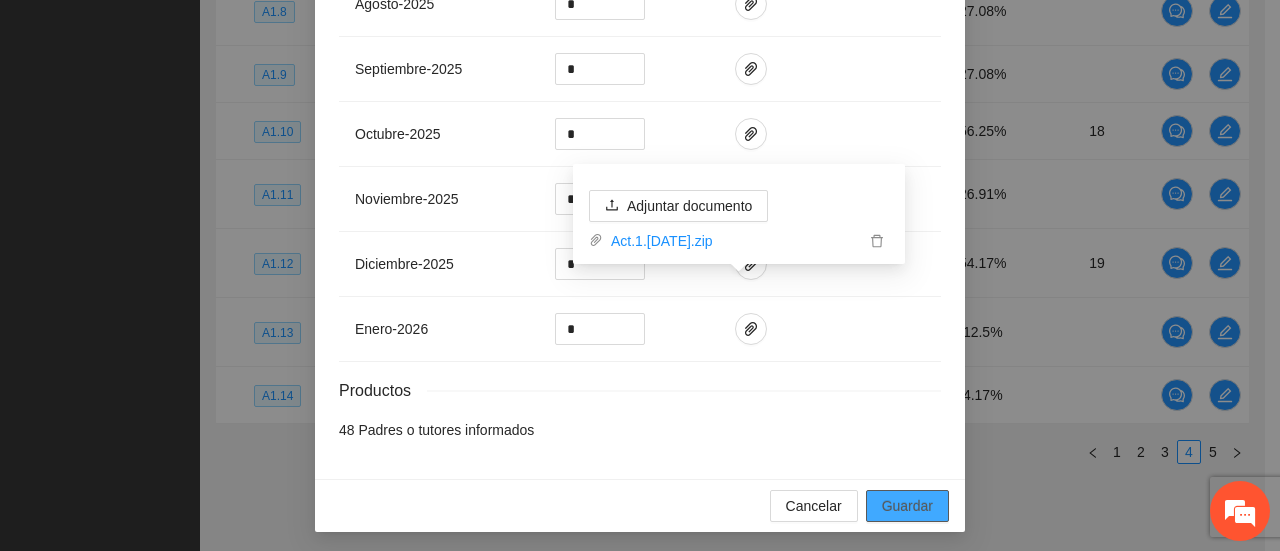 click on "Guardar" at bounding box center (907, 506) 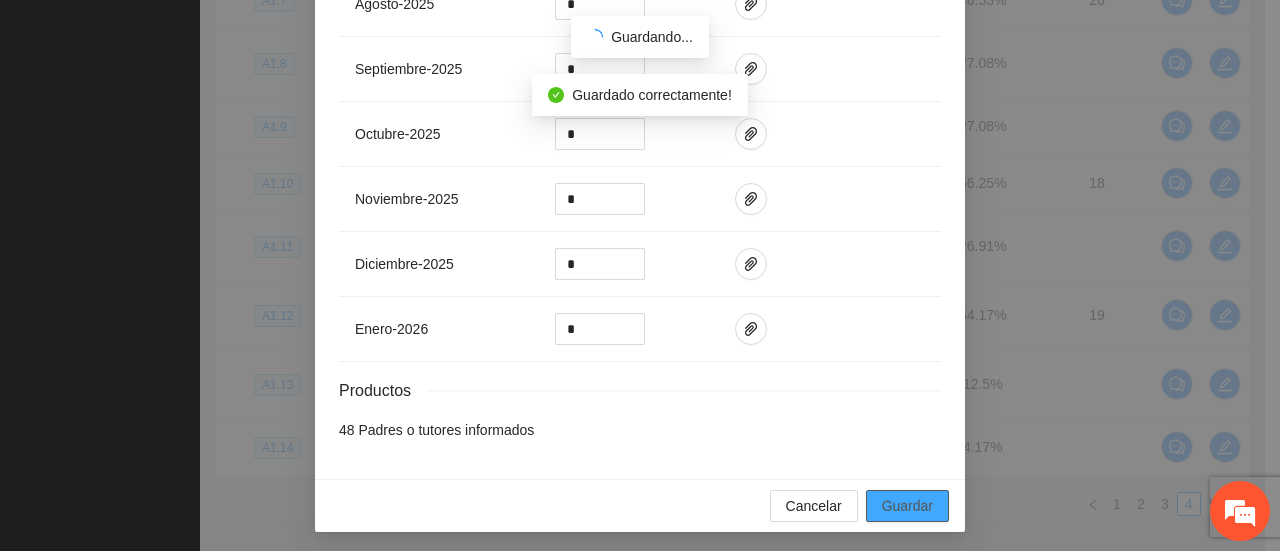scroll, scrollTop: 840, scrollLeft: 0, axis: vertical 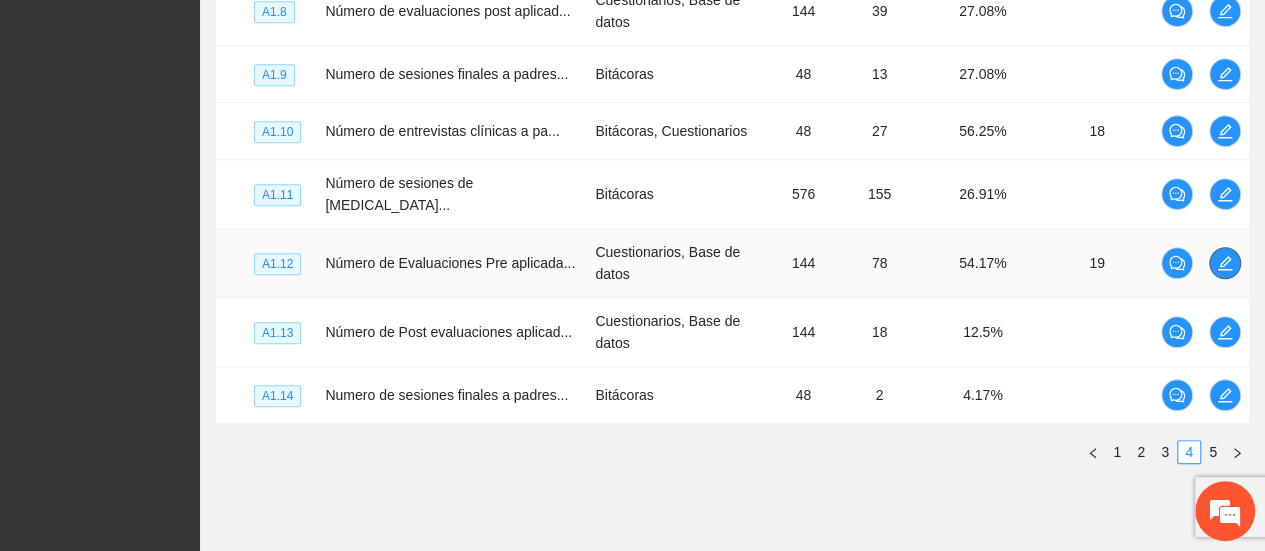 click 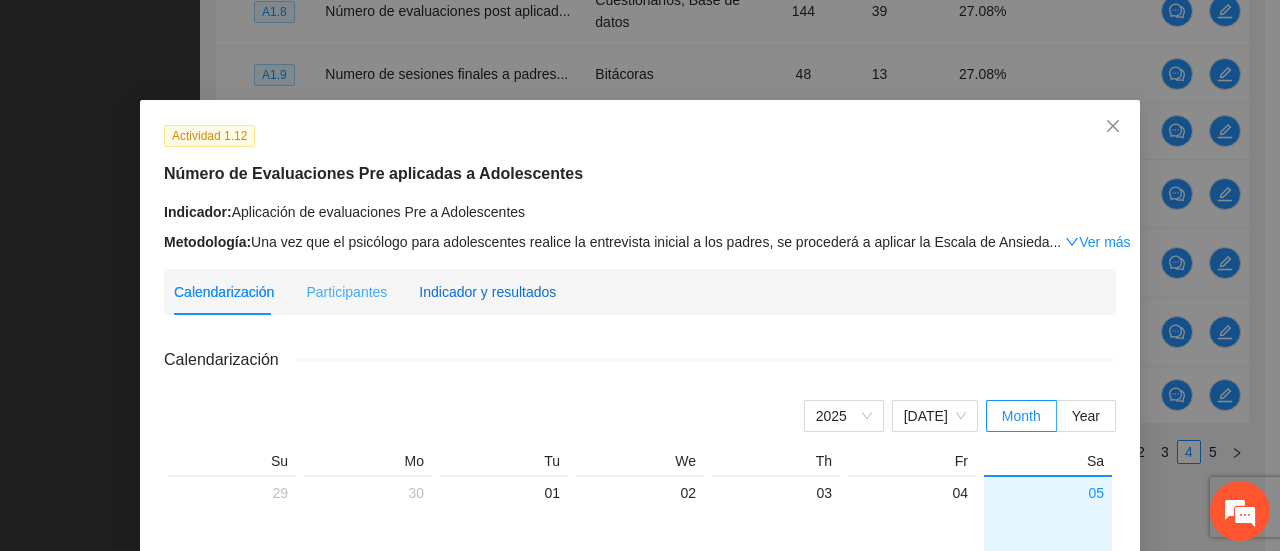 click on "Indicador y resultados" at bounding box center [487, 292] 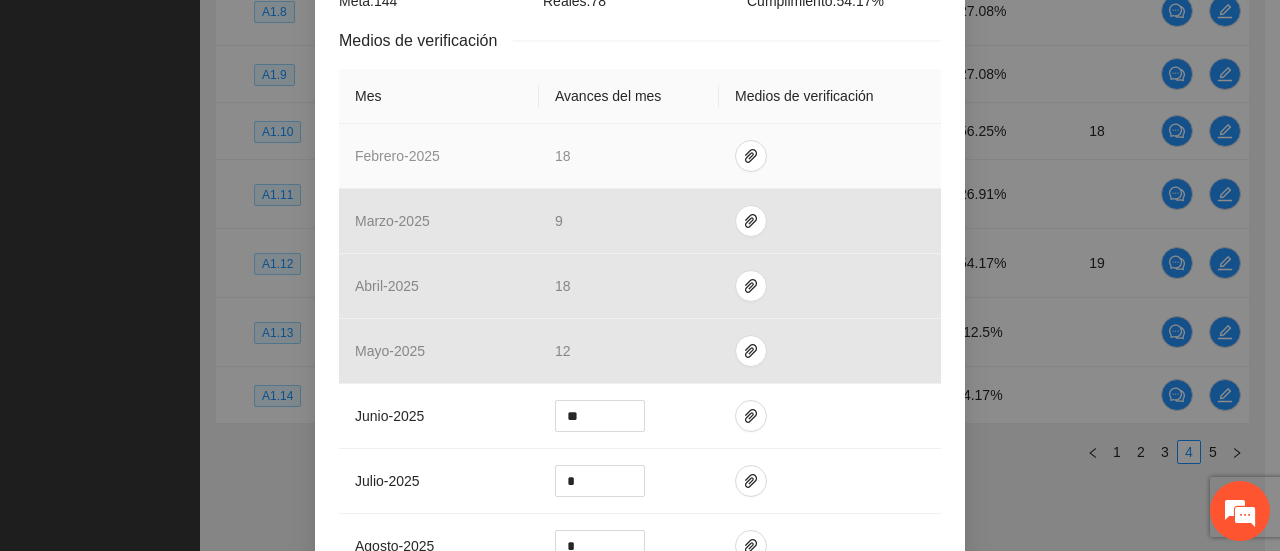 scroll, scrollTop: 400, scrollLeft: 0, axis: vertical 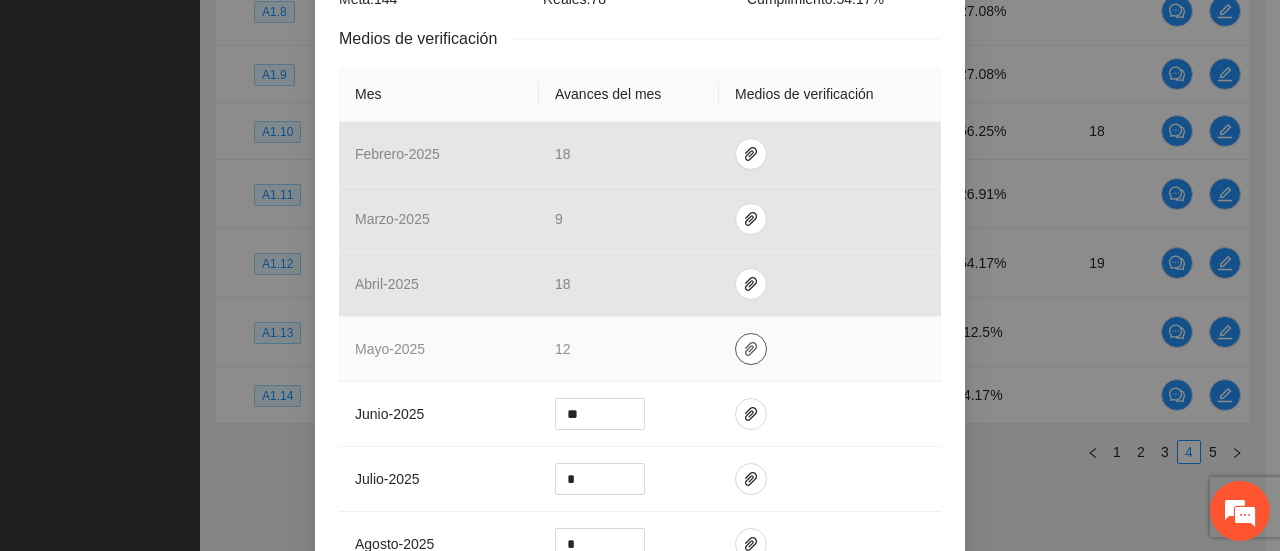 click at bounding box center [751, 349] 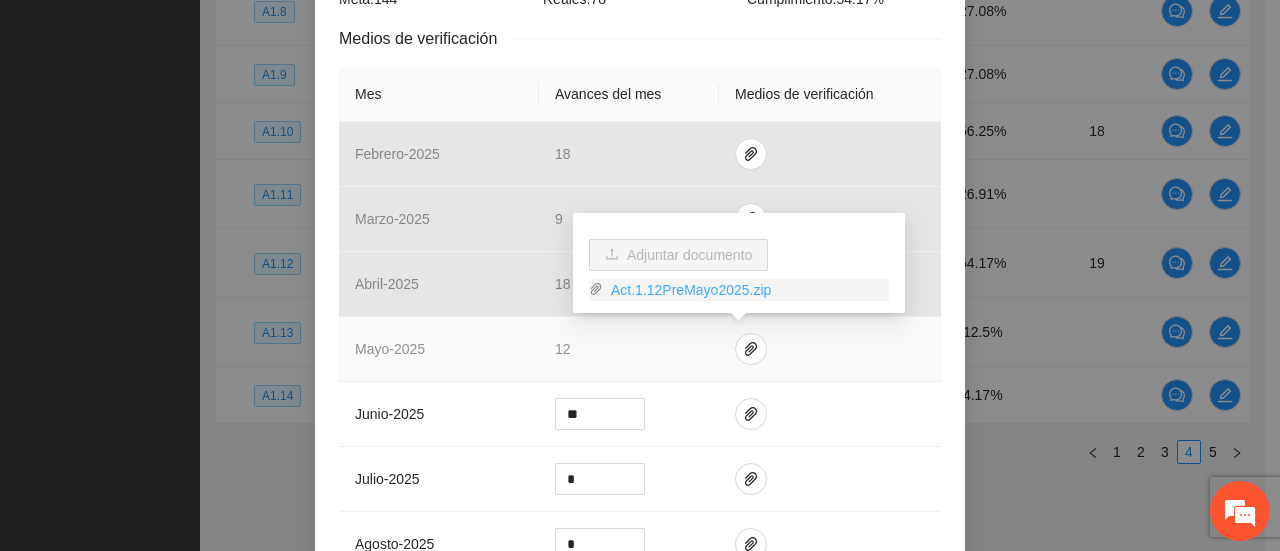 click on "Act.1.12PreMayo2025.zip" at bounding box center (746, 290) 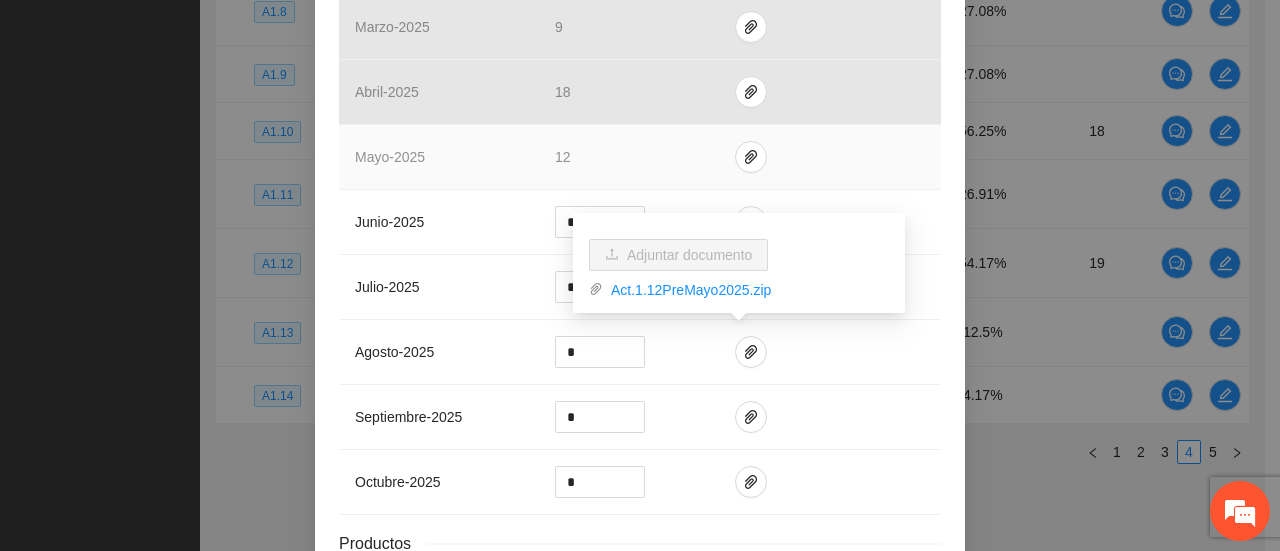 scroll, scrollTop: 600, scrollLeft: 0, axis: vertical 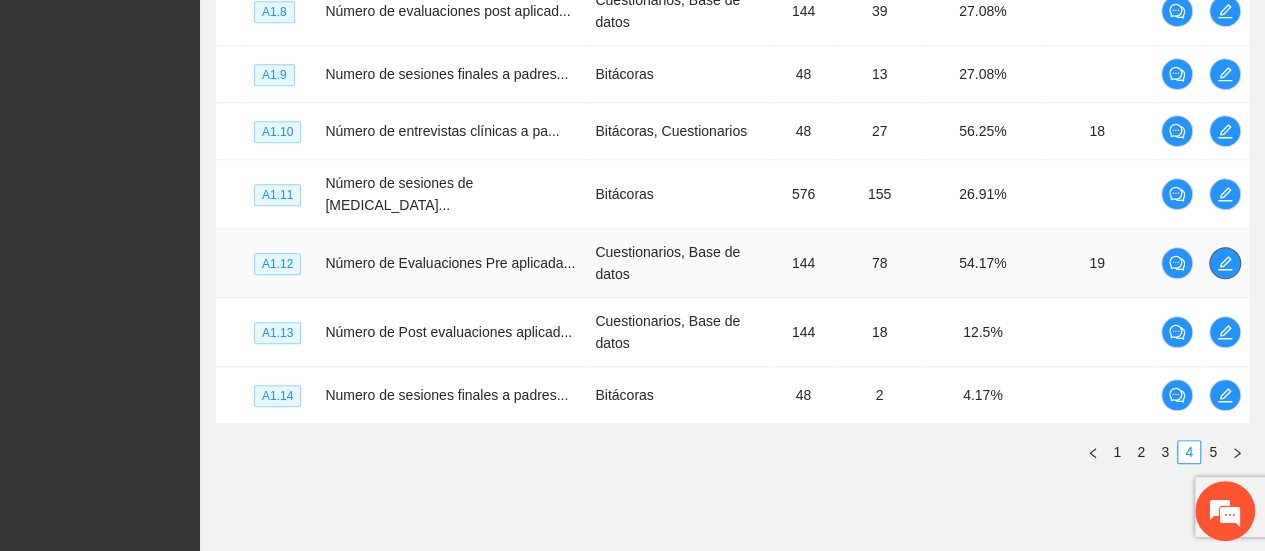 click 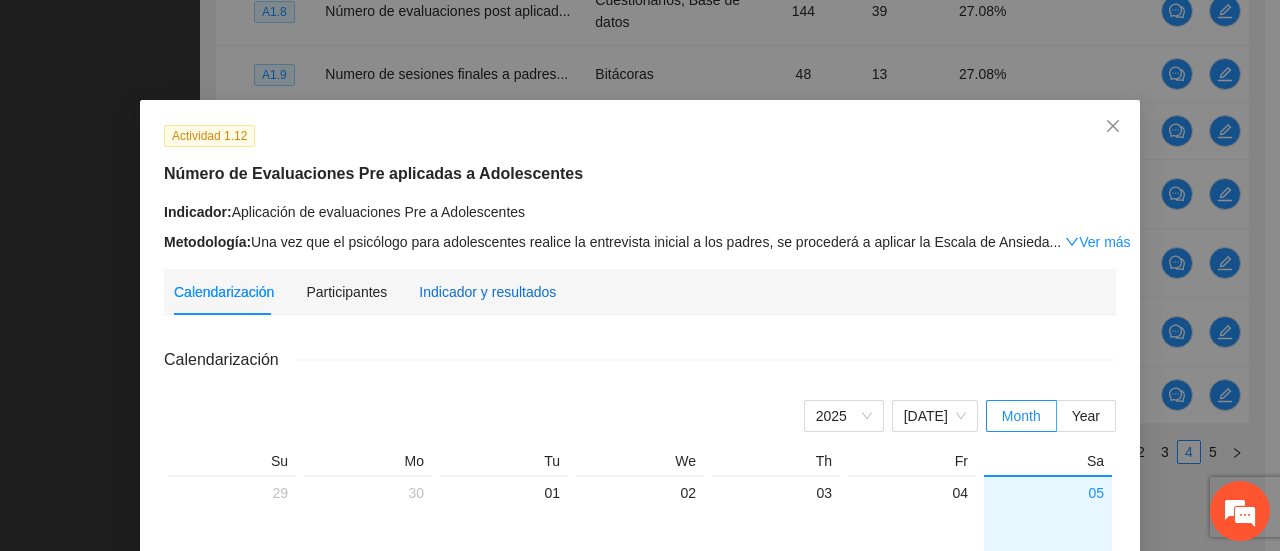click on "Indicador y resultados" at bounding box center (487, 292) 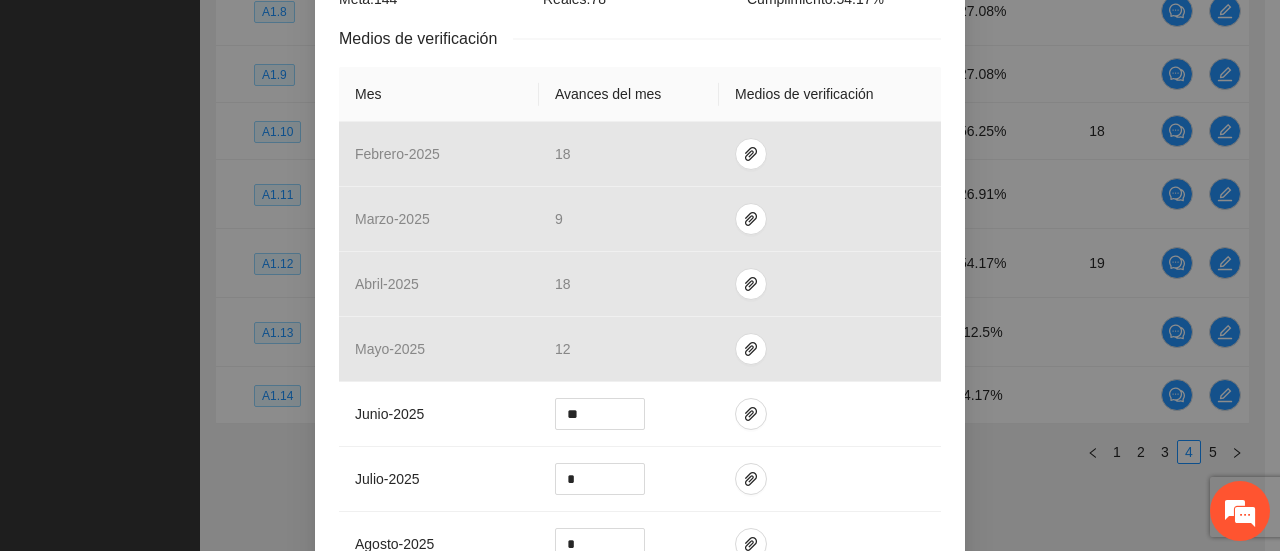 scroll, scrollTop: 500, scrollLeft: 0, axis: vertical 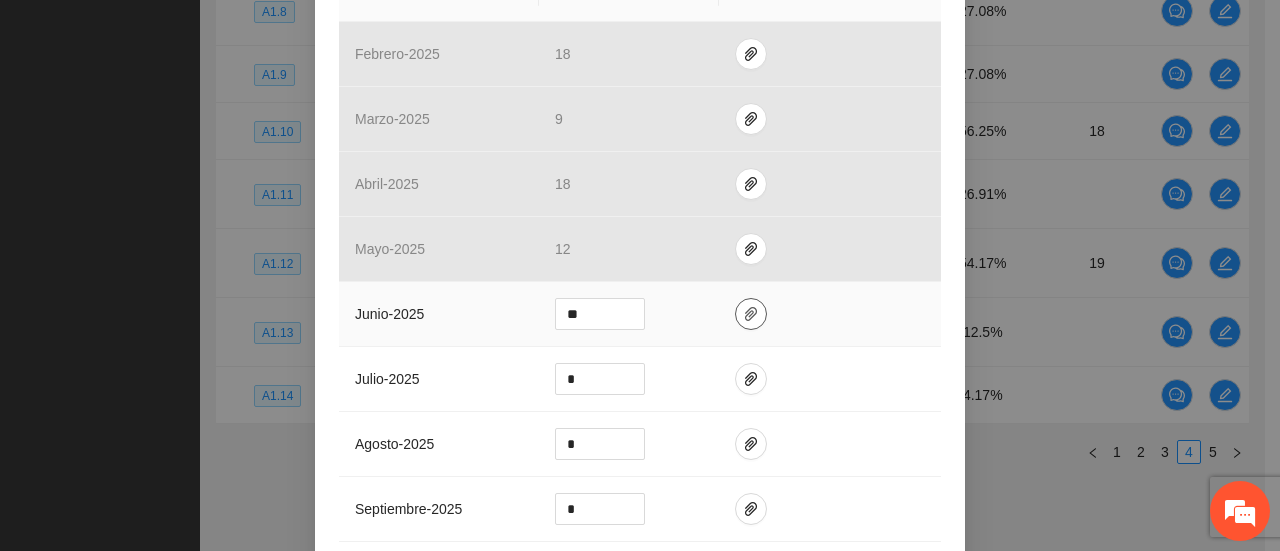 click 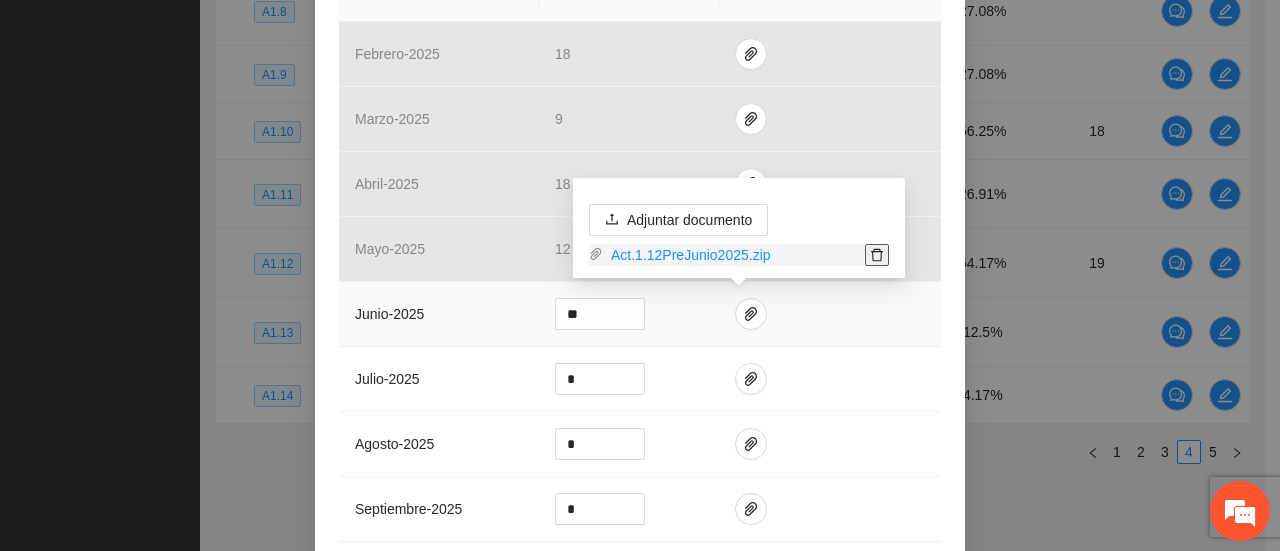 click 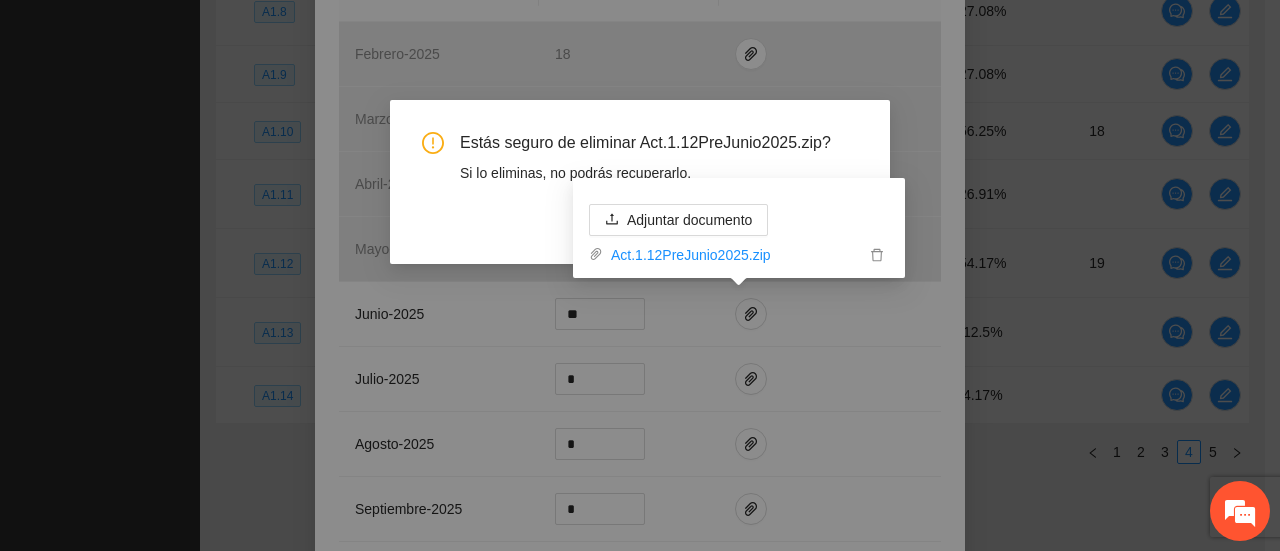 click on "Estás seguro de eliminar Act.1.12PreJunio2025.zip? Si lo eliminas, no podrás recuperarlo." at bounding box center (640, 158) 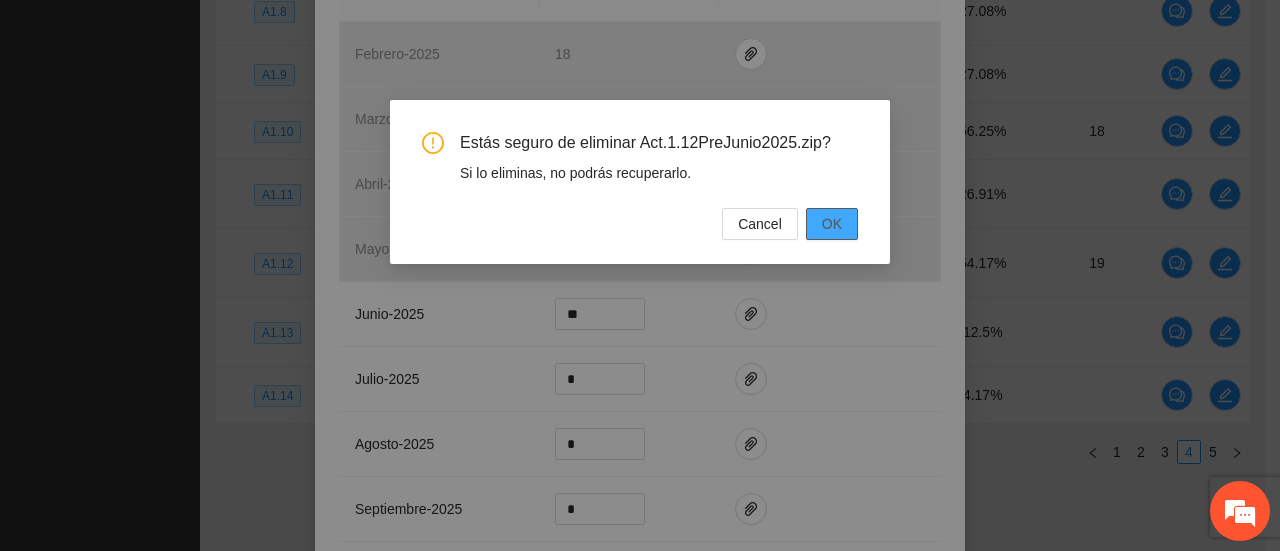 click on "OK" at bounding box center (832, 224) 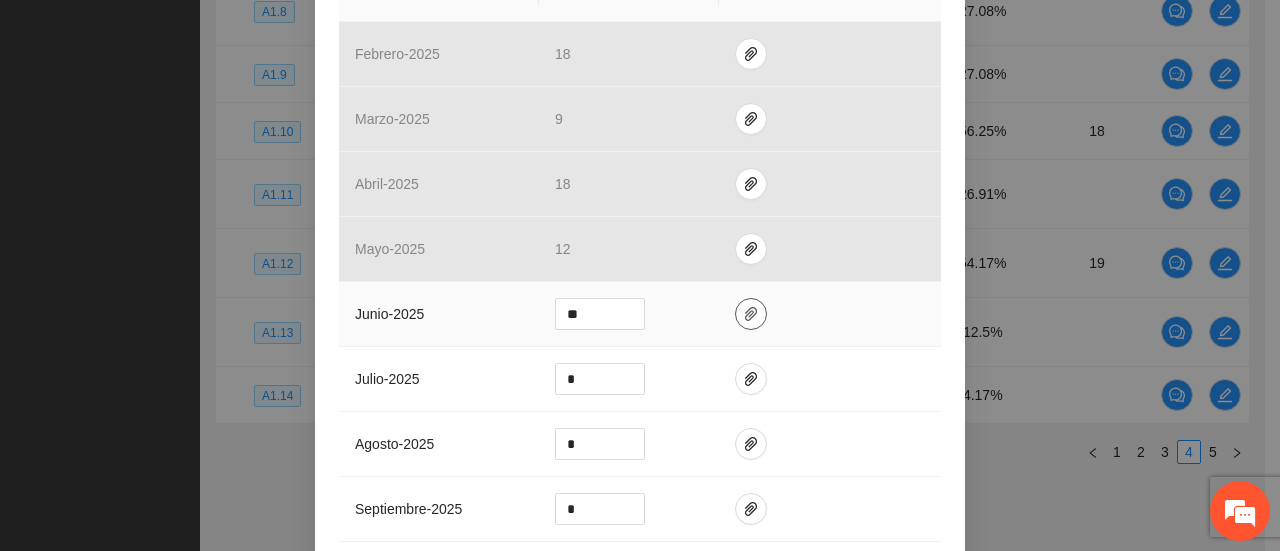 click 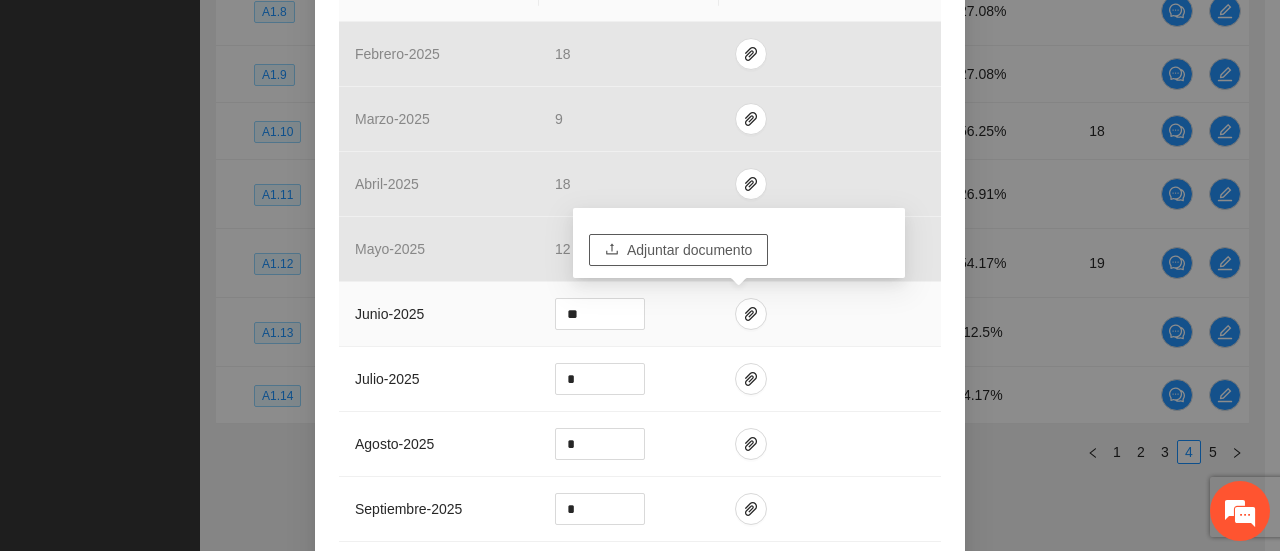click on "Adjuntar documento" at bounding box center [689, 250] 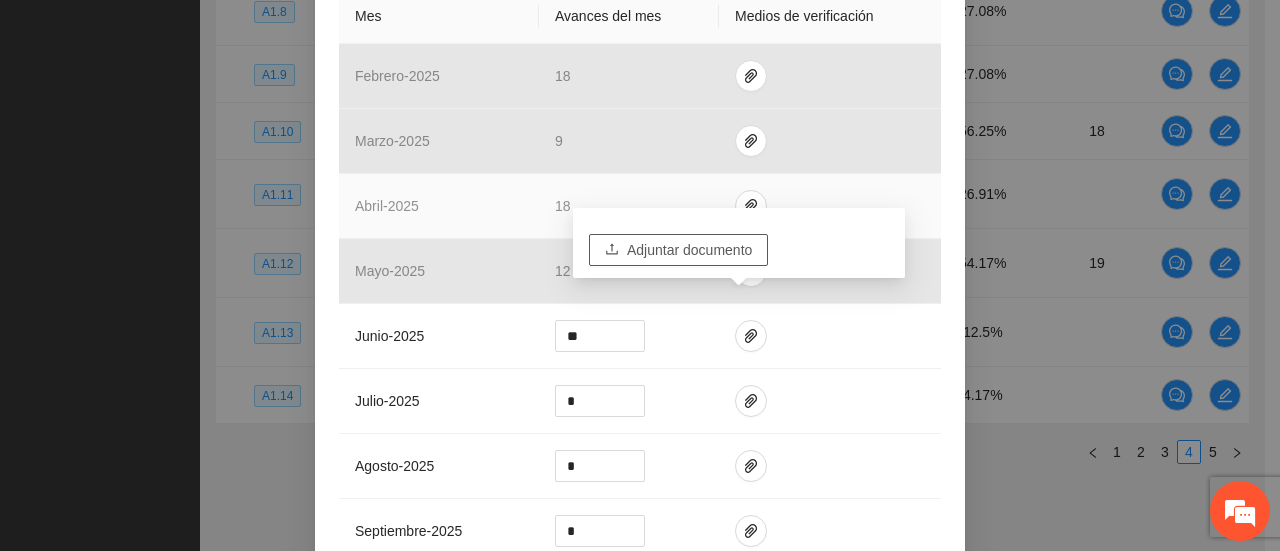 scroll, scrollTop: 500, scrollLeft: 0, axis: vertical 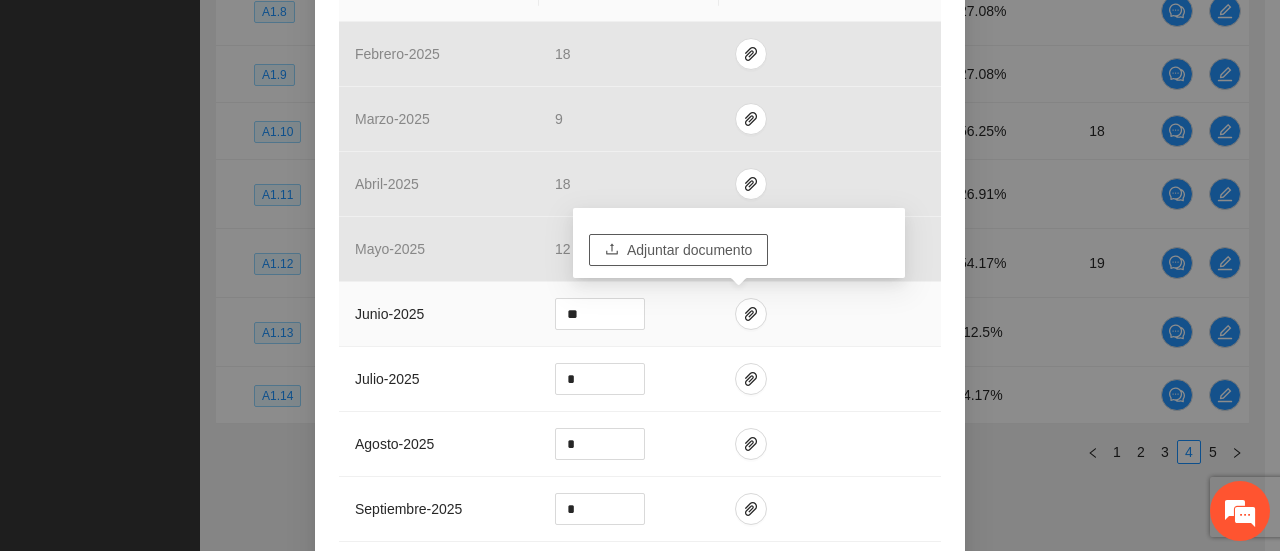 click on "Adjuntar documento" at bounding box center [689, 250] 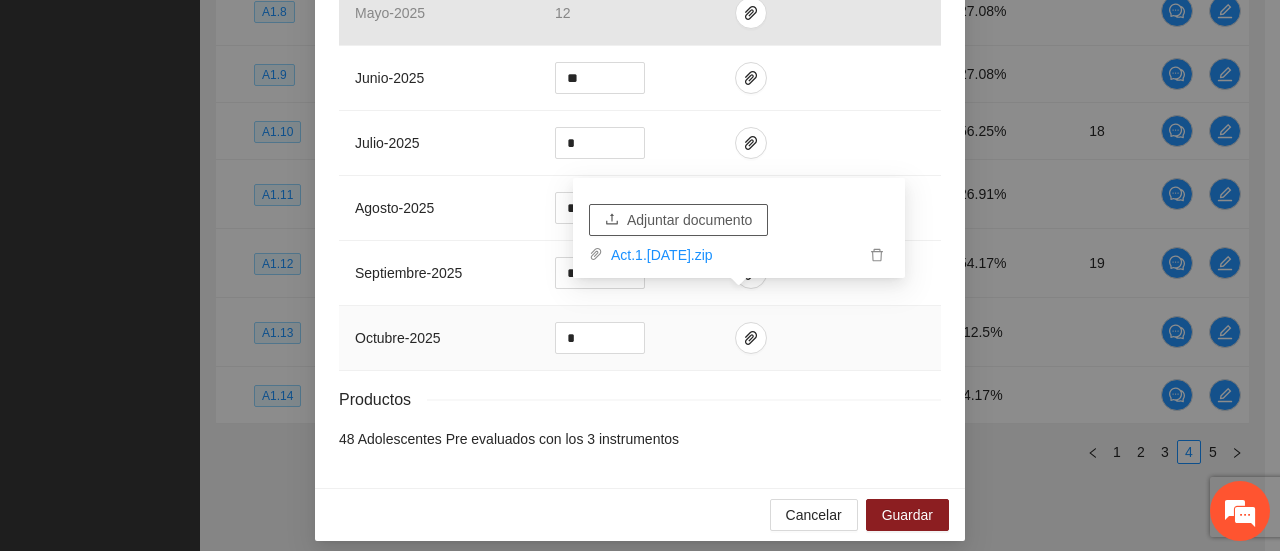 scroll, scrollTop: 746, scrollLeft: 0, axis: vertical 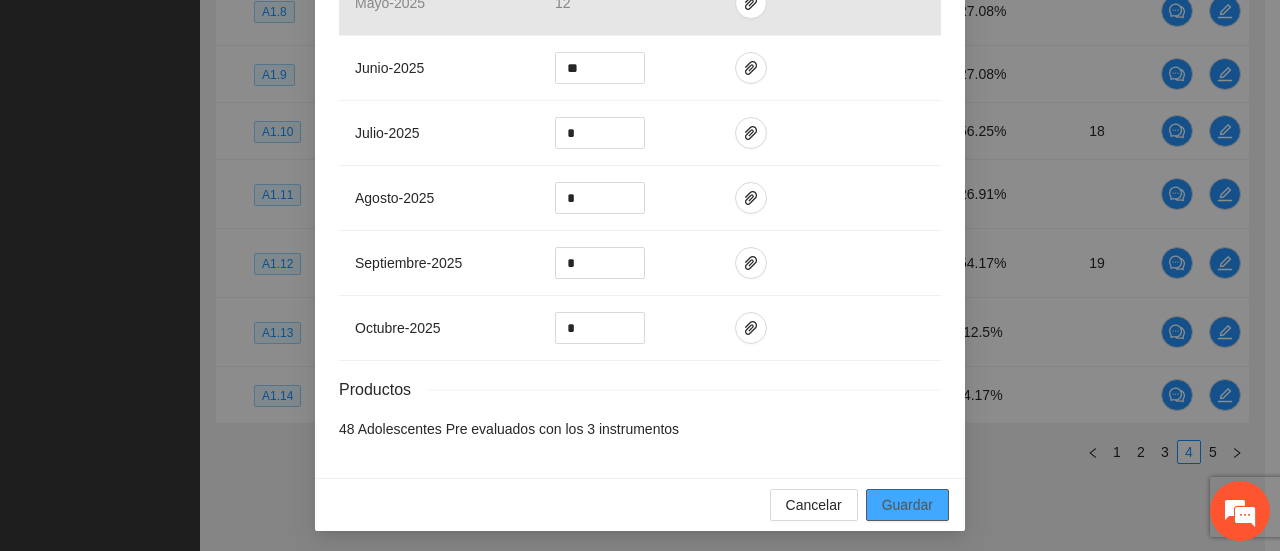 click on "Guardar" at bounding box center (907, 505) 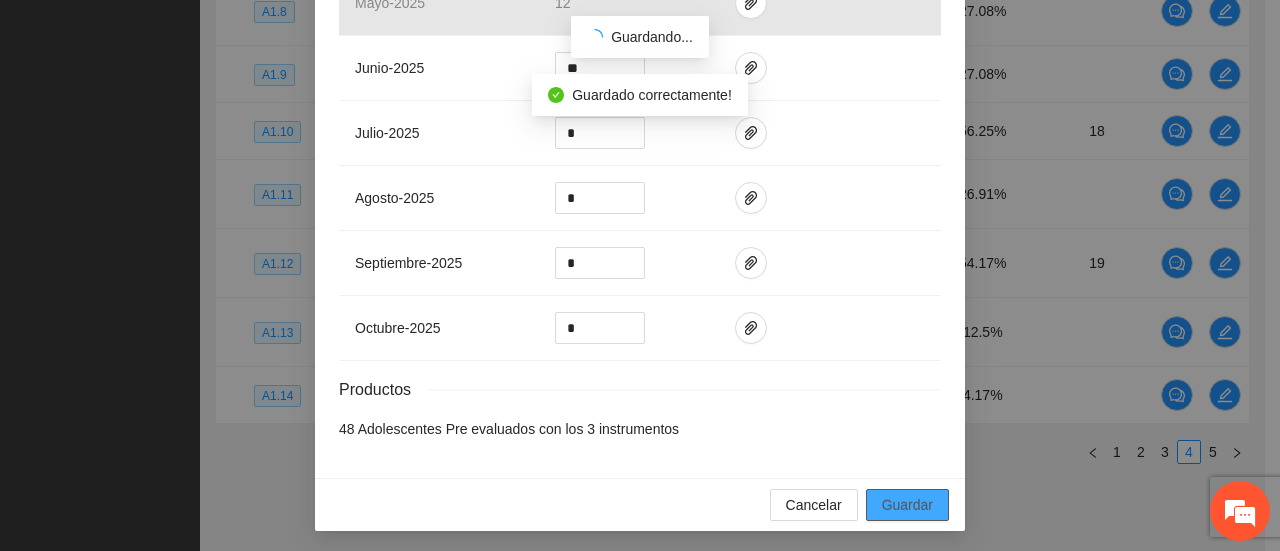scroll, scrollTop: 646, scrollLeft: 0, axis: vertical 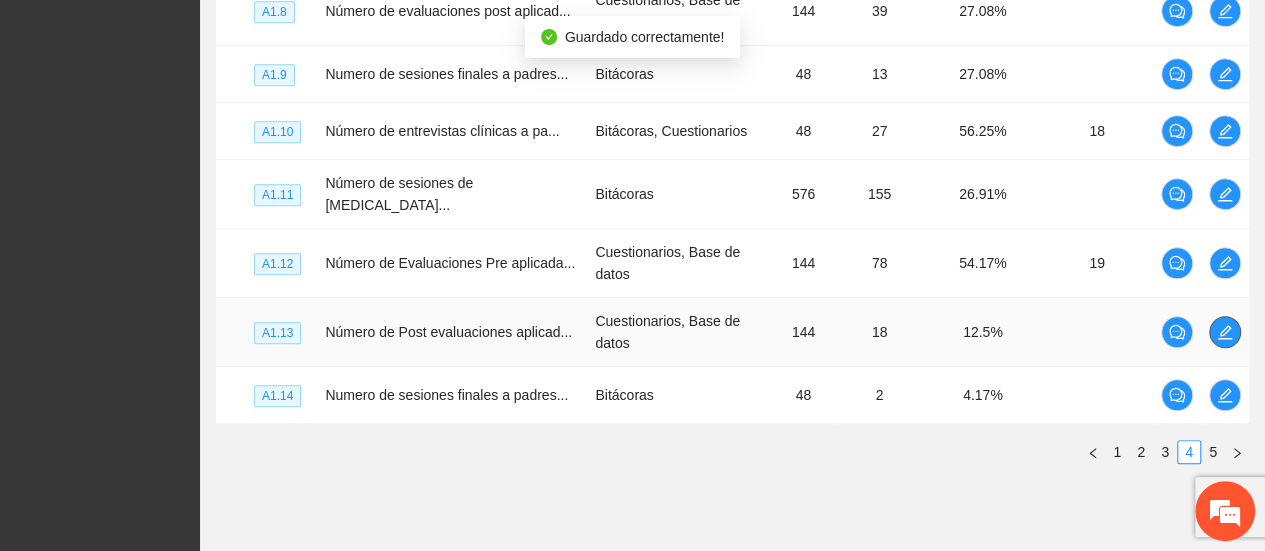 click 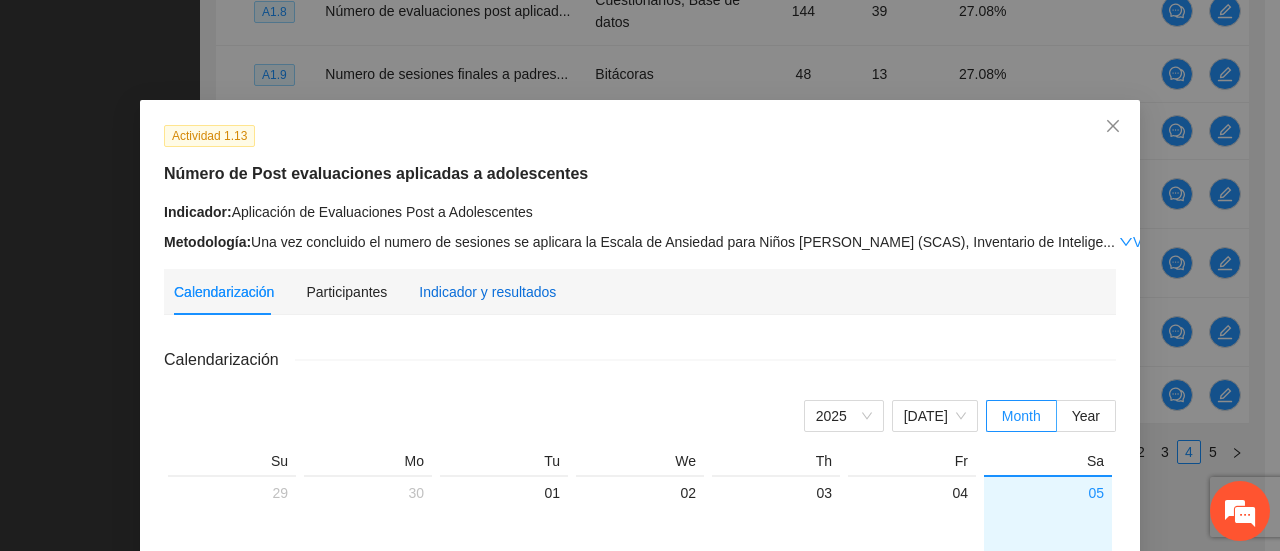click on "Indicador y resultados" at bounding box center [487, 292] 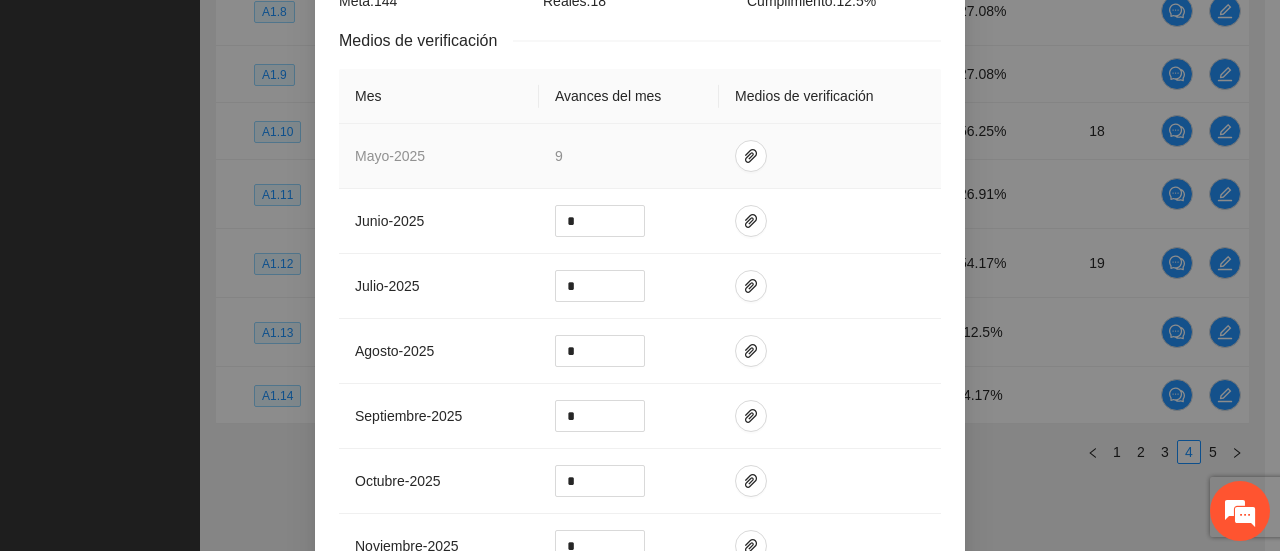 scroll, scrollTop: 400, scrollLeft: 0, axis: vertical 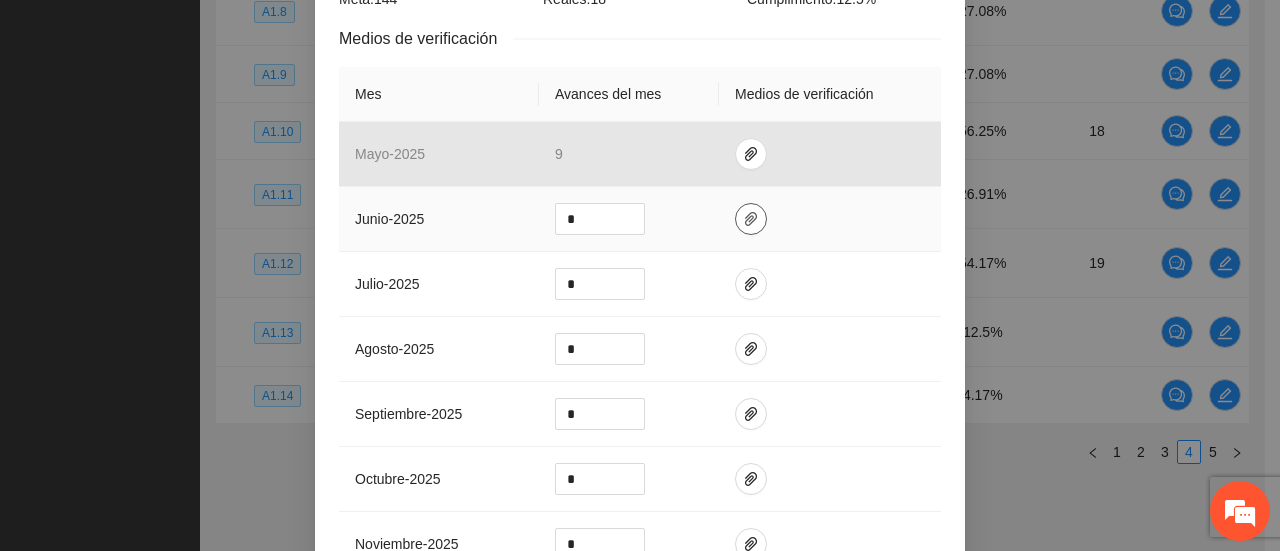 click 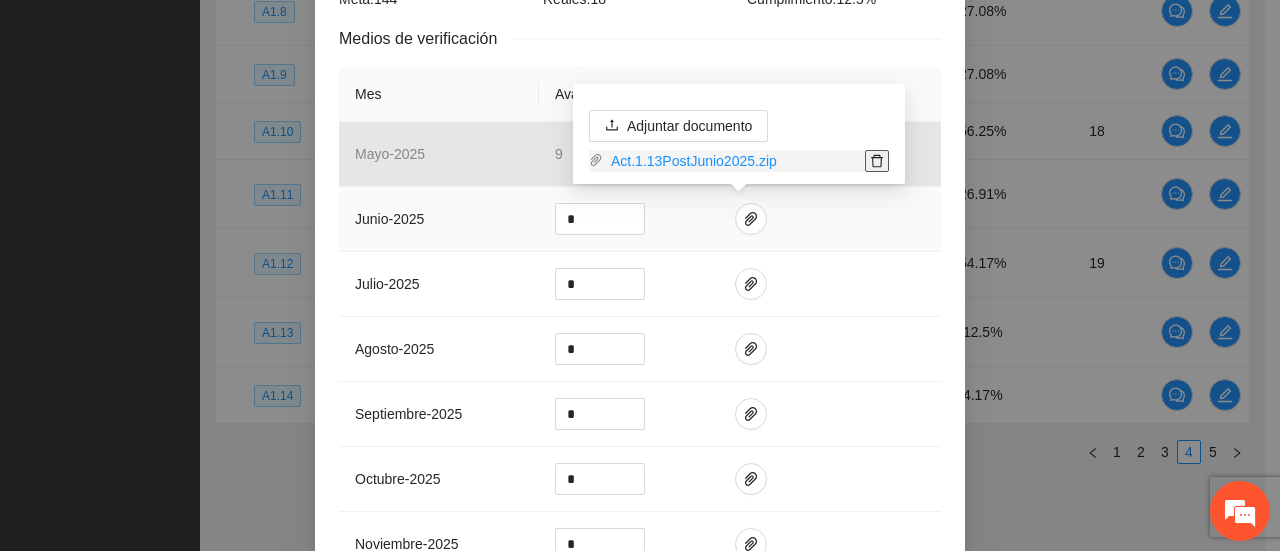click 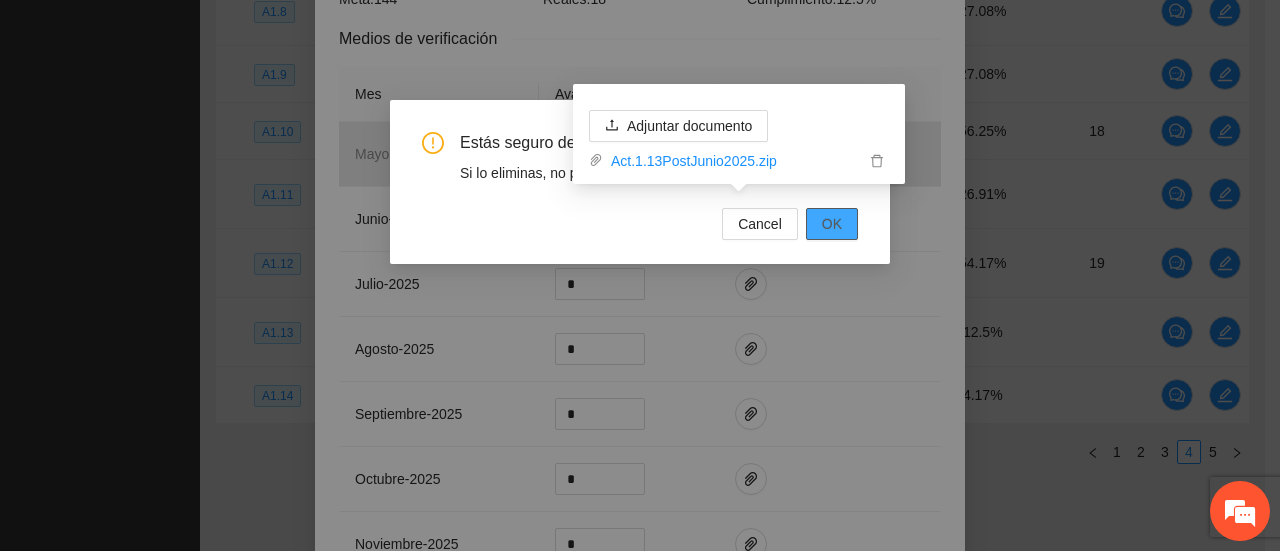 click on "OK" at bounding box center (832, 224) 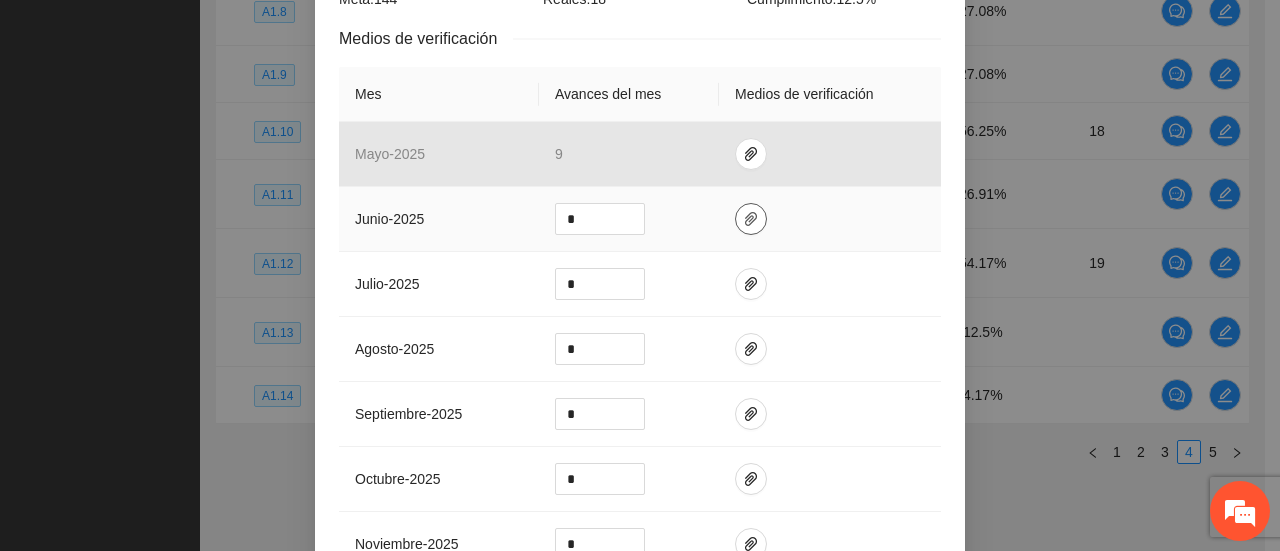 click 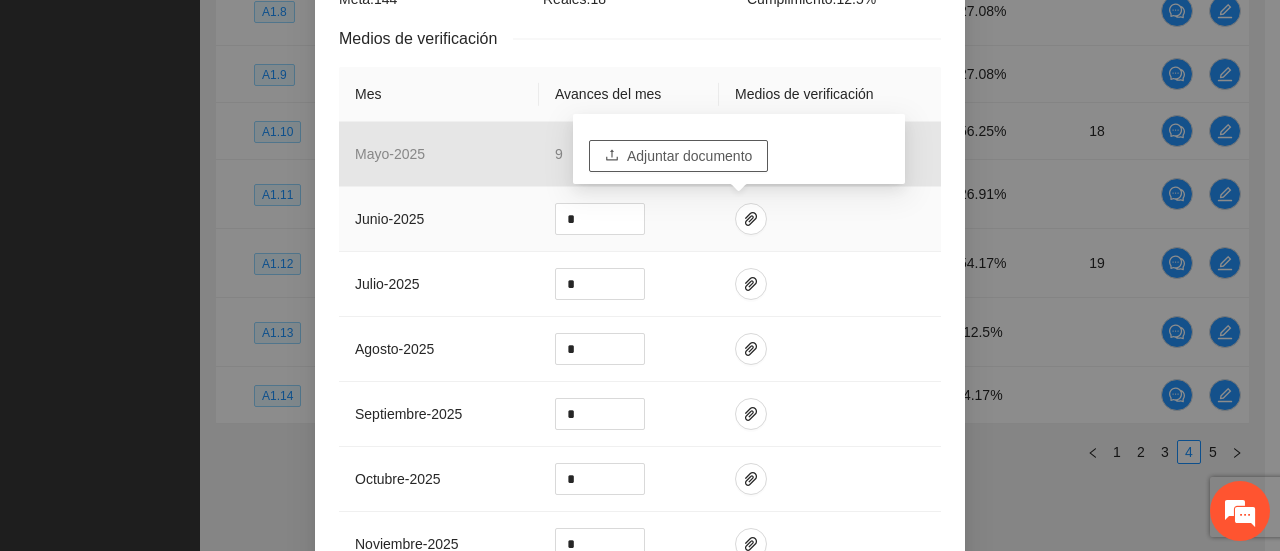 click on "Adjuntar documento" at bounding box center (689, 156) 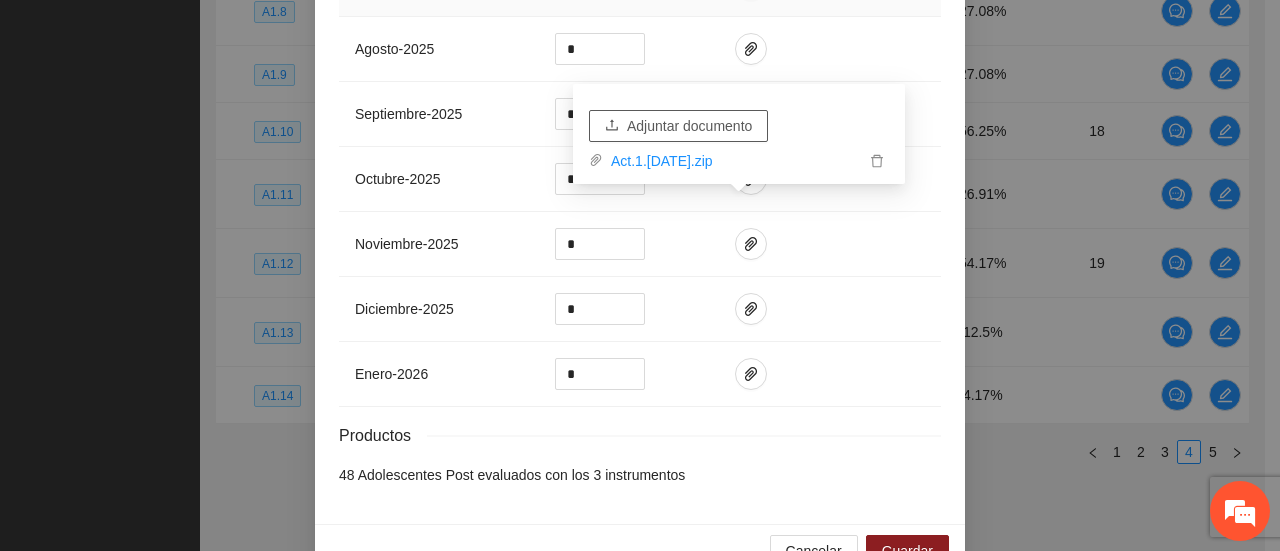 scroll, scrollTop: 746, scrollLeft: 0, axis: vertical 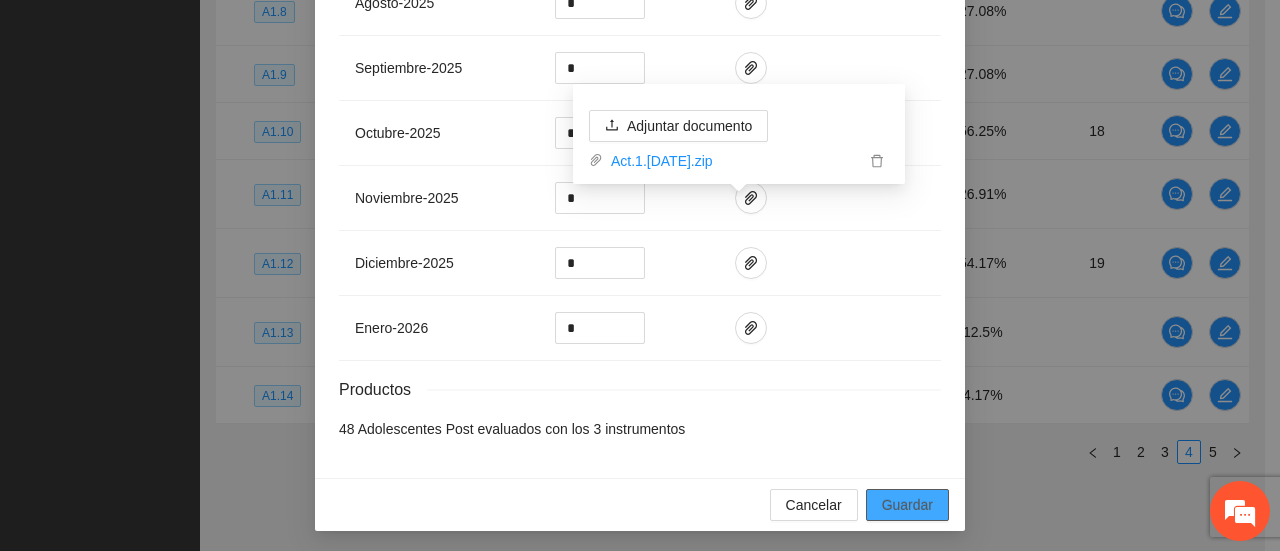 click on "Guardar" at bounding box center [907, 505] 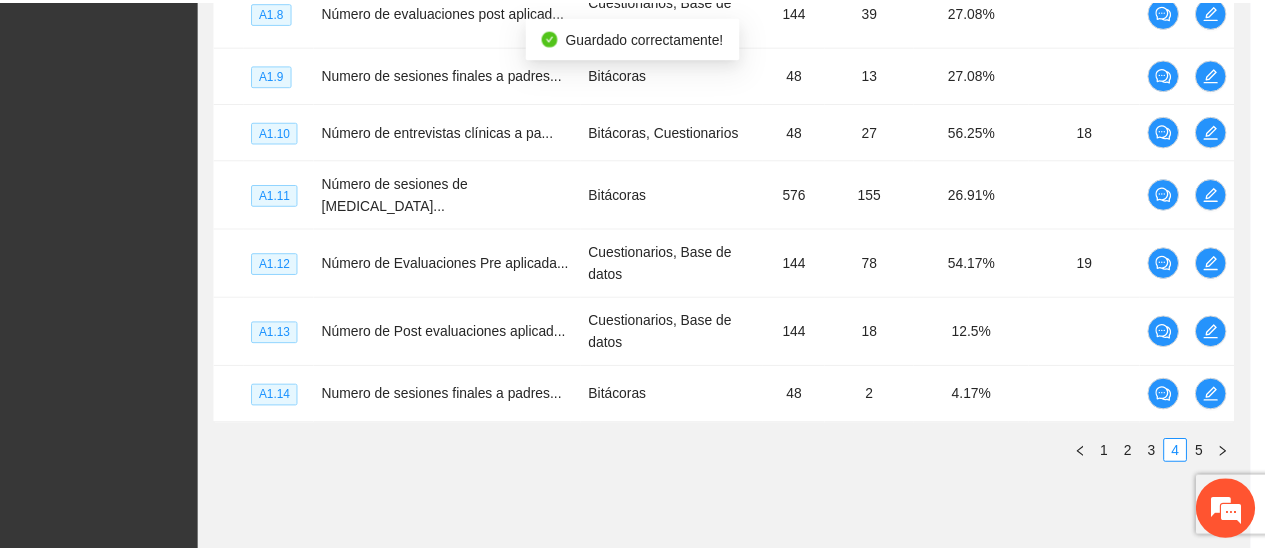 scroll, scrollTop: 646, scrollLeft: 0, axis: vertical 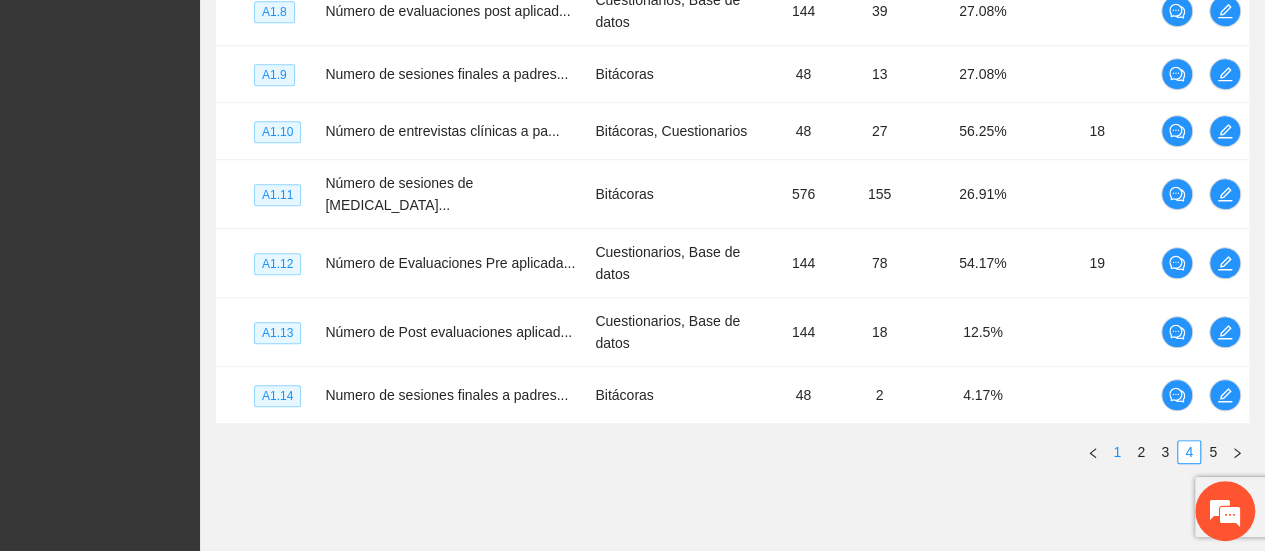 click on "1" at bounding box center [1117, 452] 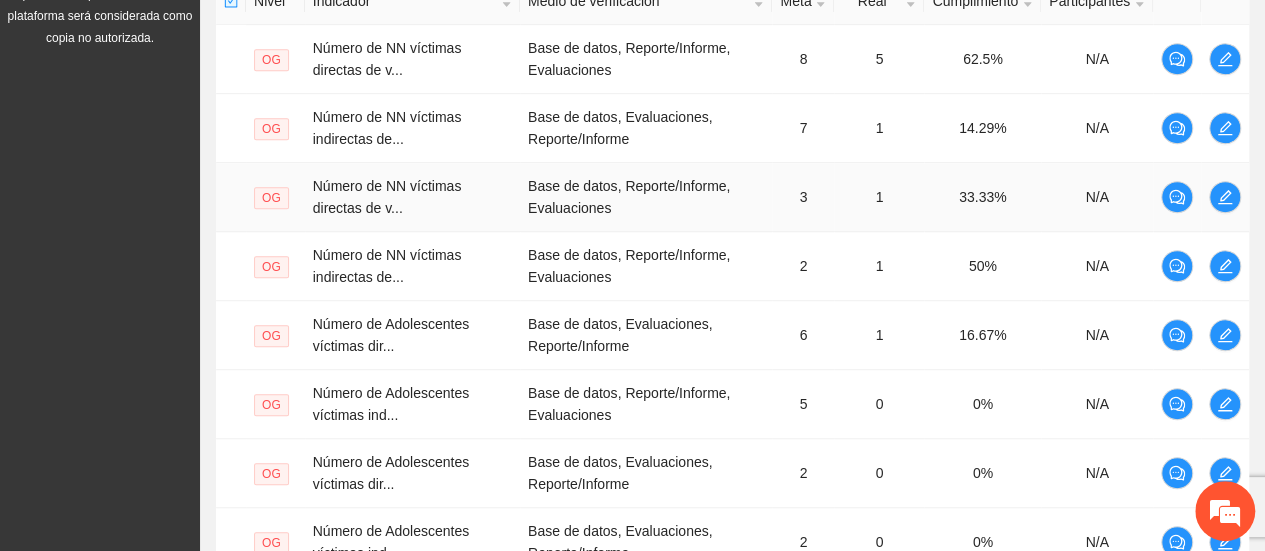 scroll, scrollTop: 553, scrollLeft: 0, axis: vertical 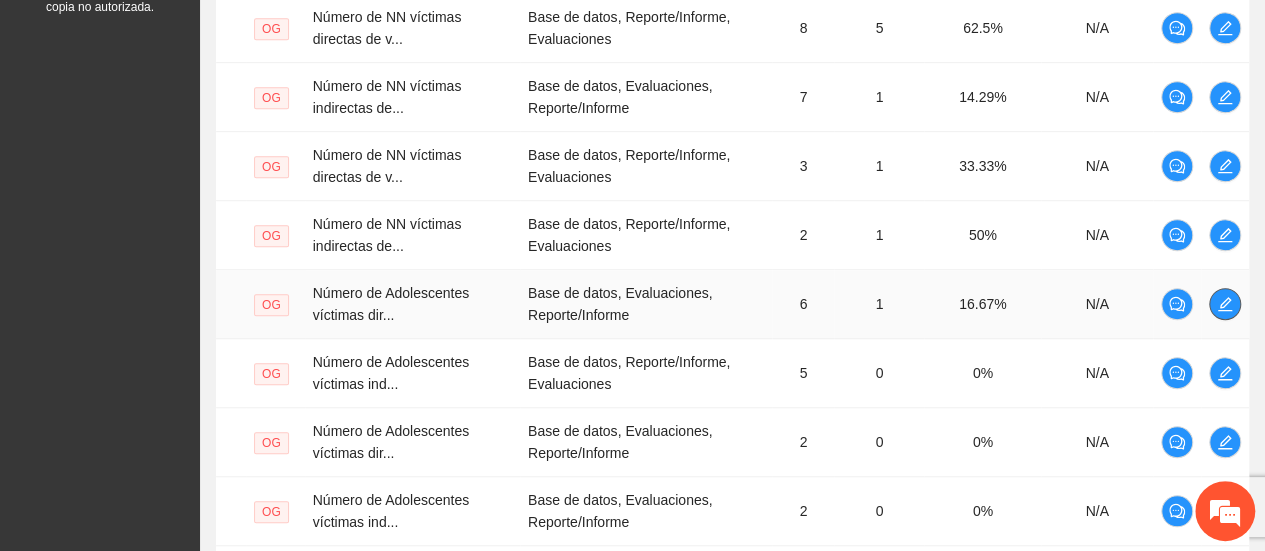 click 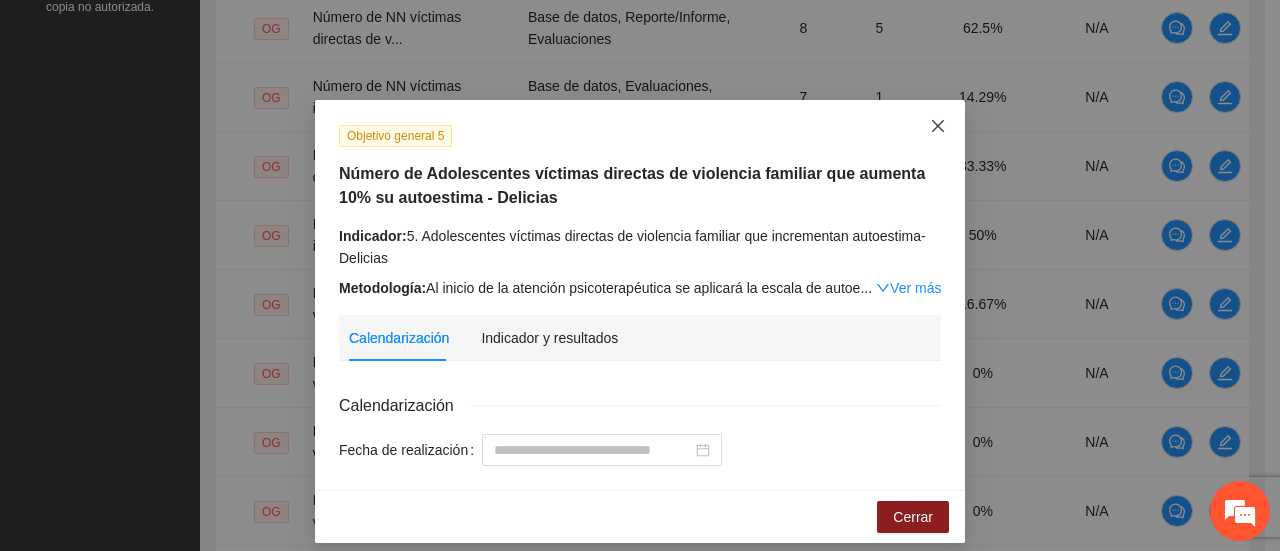 drag, startPoint x: 932, startPoint y: 129, endPoint x: 910, endPoint y: 150, distance: 30.413813 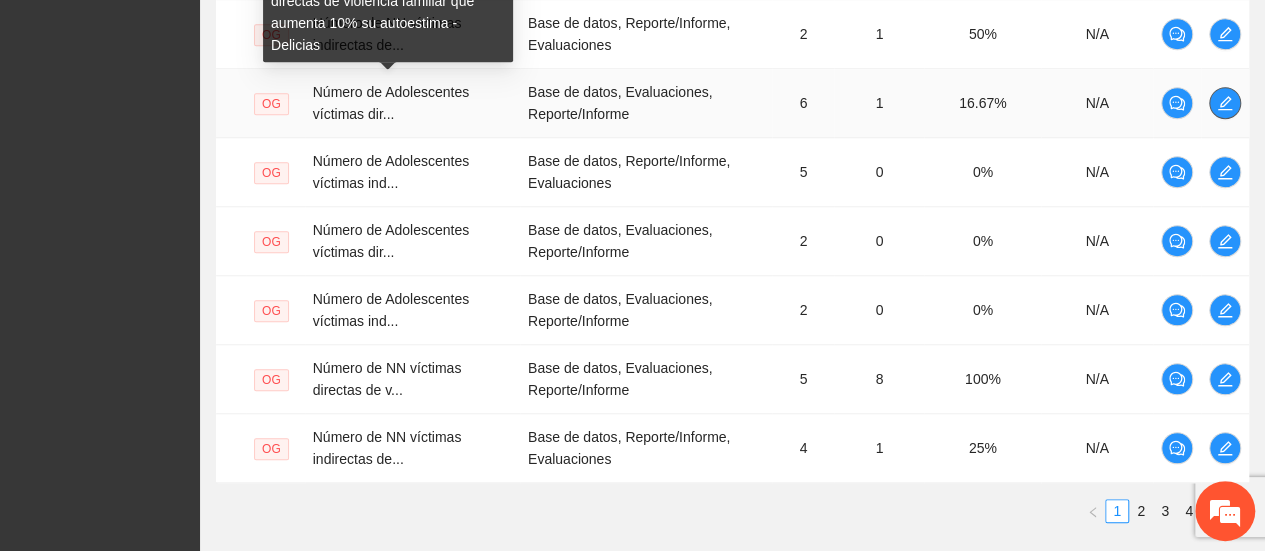 scroll, scrollTop: 853, scrollLeft: 0, axis: vertical 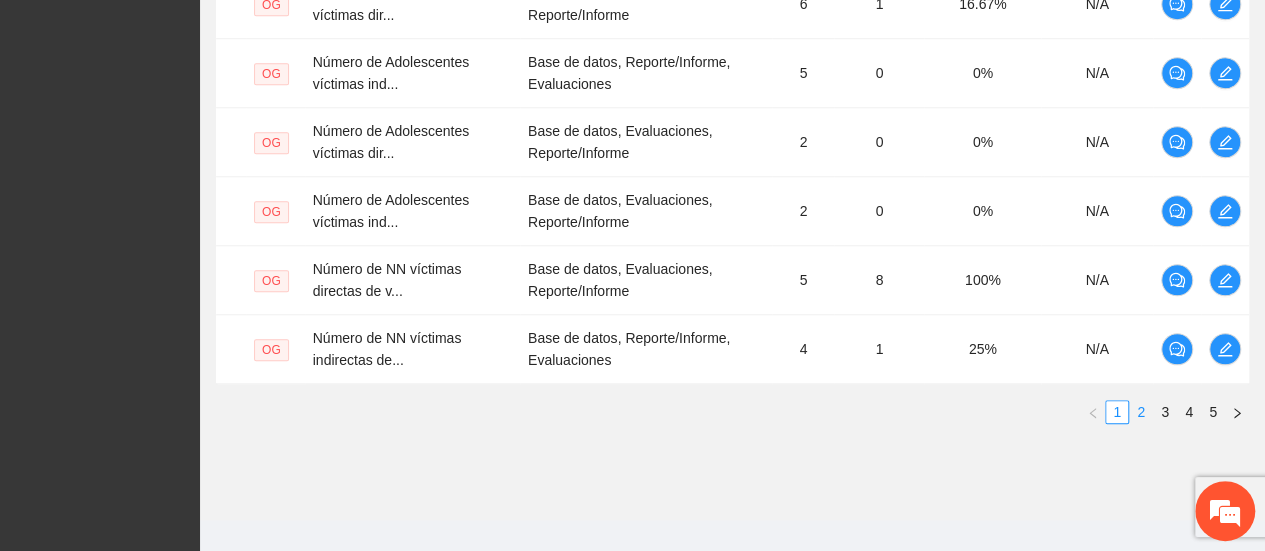 click on "2" at bounding box center (1141, 412) 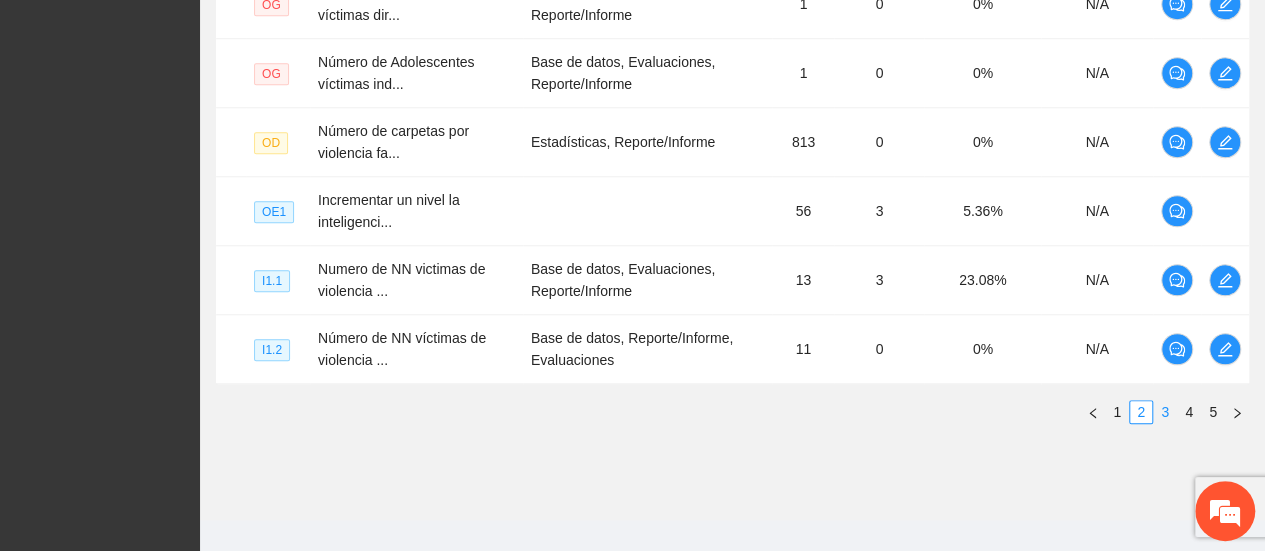 click on "3" at bounding box center (1165, 412) 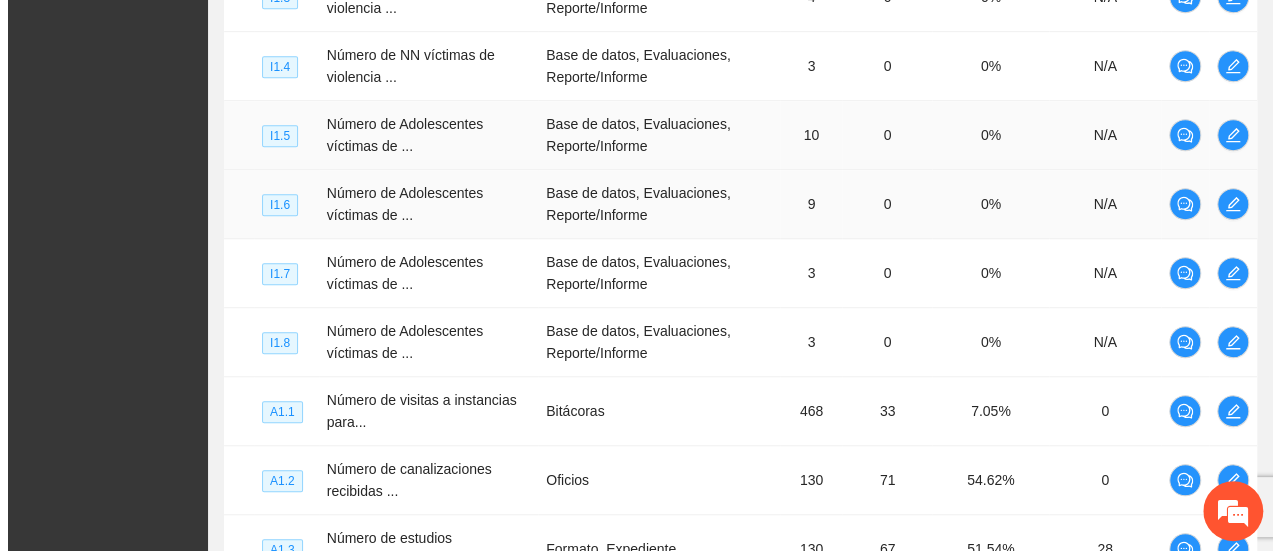 scroll, scrollTop: 553, scrollLeft: 0, axis: vertical 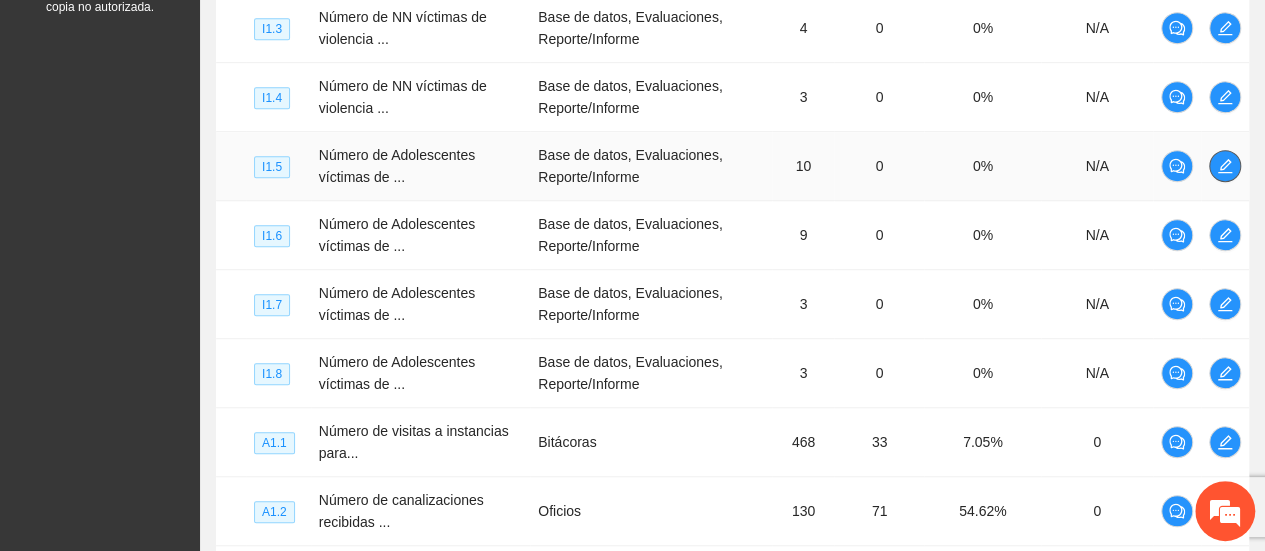click 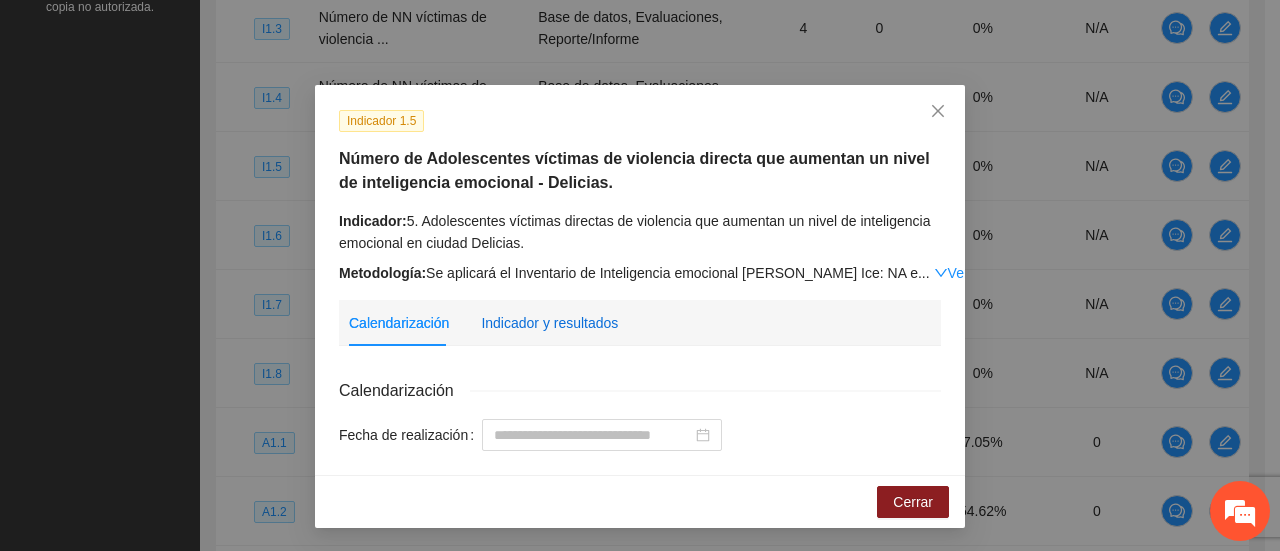 click on "Indicador y resultados" at bounding box center [549, 323] 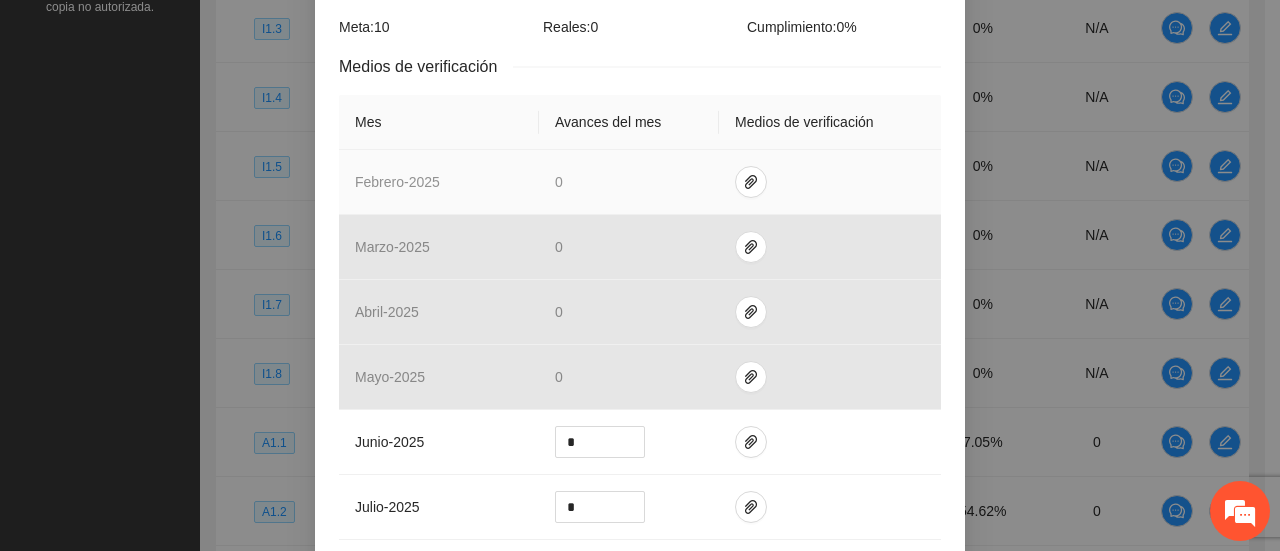 scroll, scrollTop: 515, scrollLeft: 0, axis: vertical 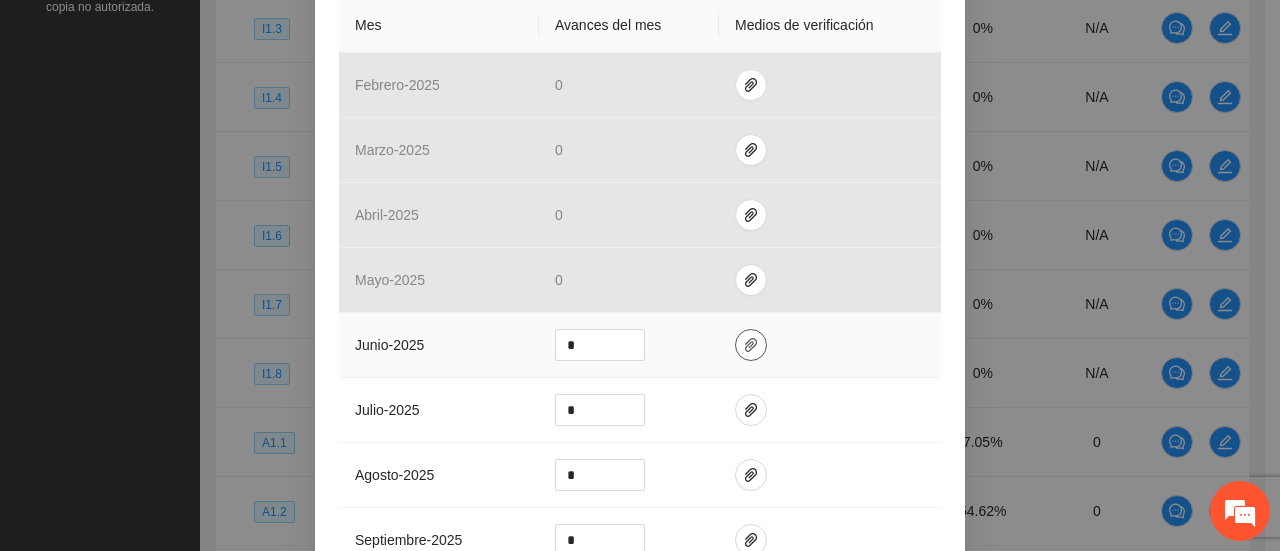 click 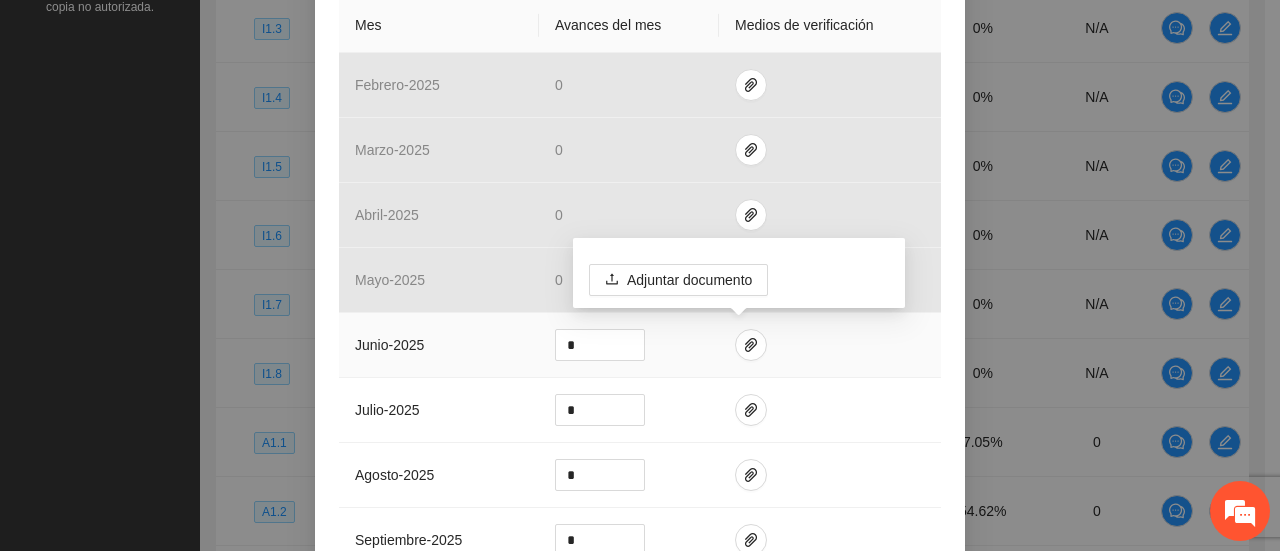 click at bounding box center [830, 345] 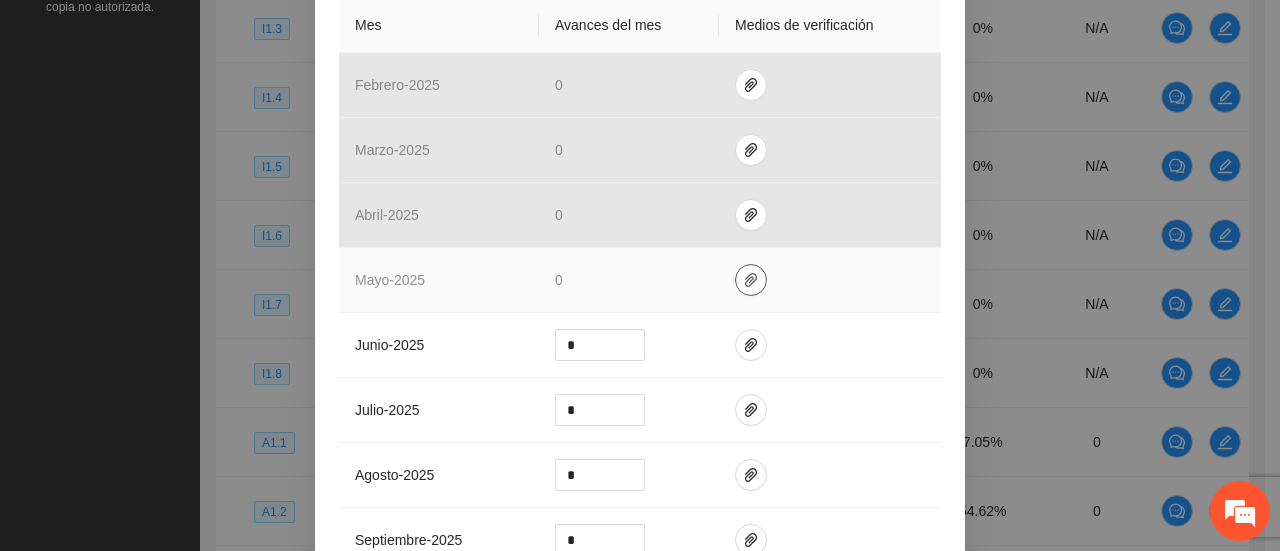 click 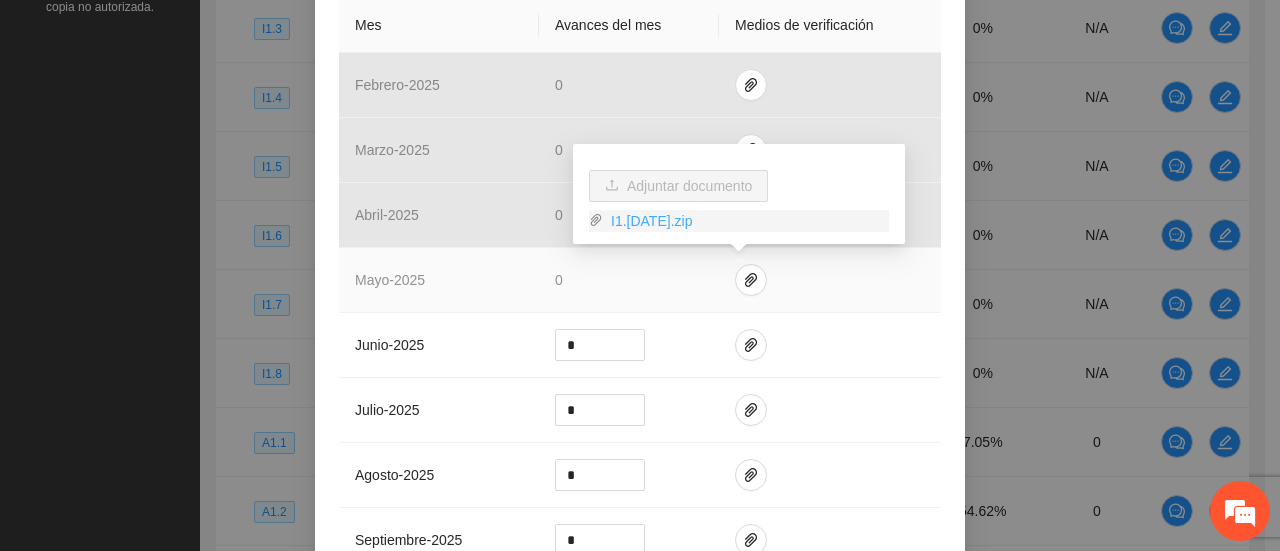 click on "I1.[DATE].zip" at bounding box center (746, 221) 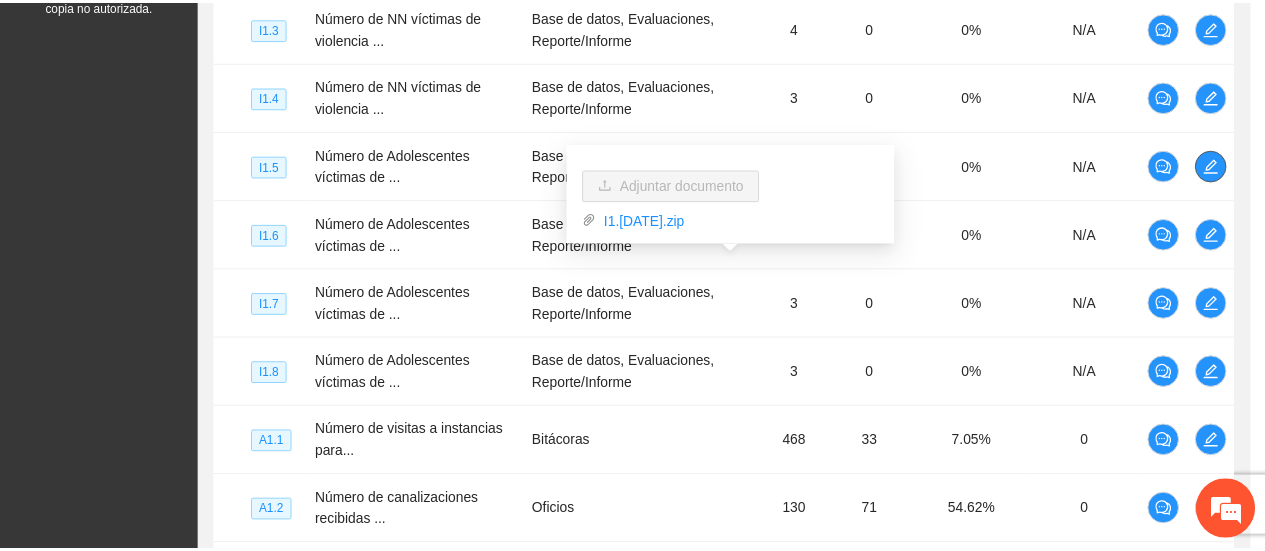 scroll, scrollTop: 0, scrollLeft: 0, axis: both 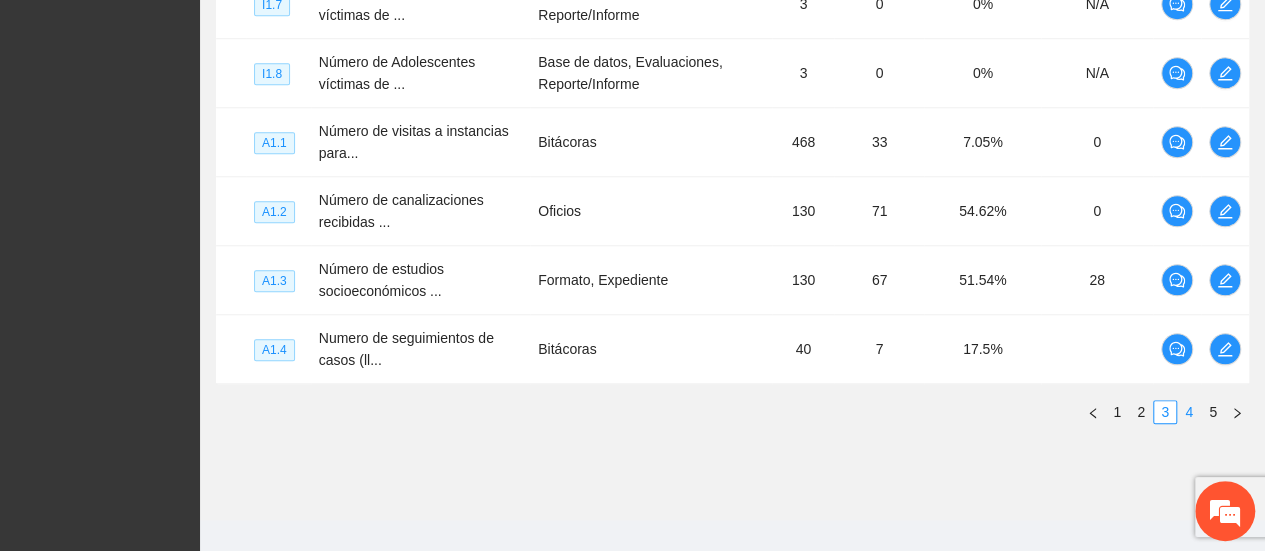 click on "4" at bounding box center (1189, 412) 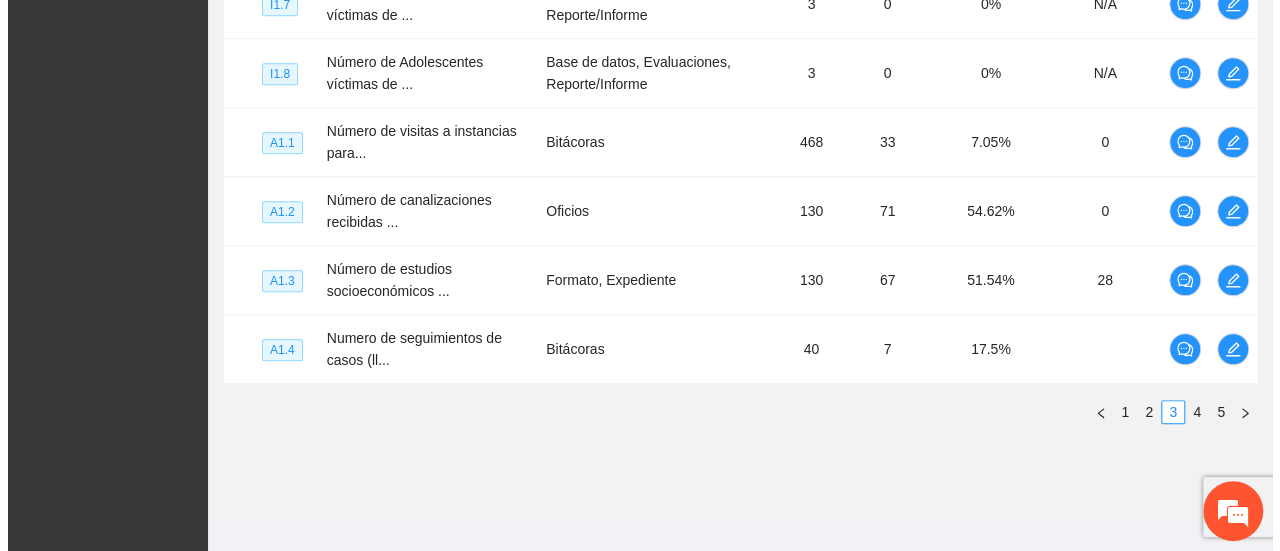 scroll, scrollTop: 753, scrollLeft: 0, axis: vertical 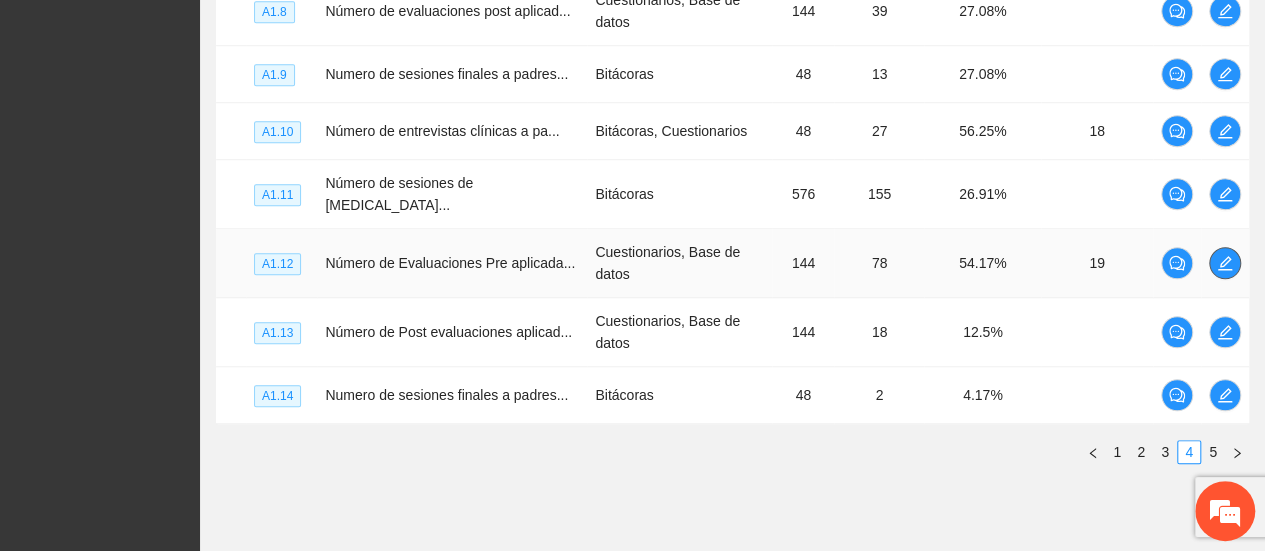 click 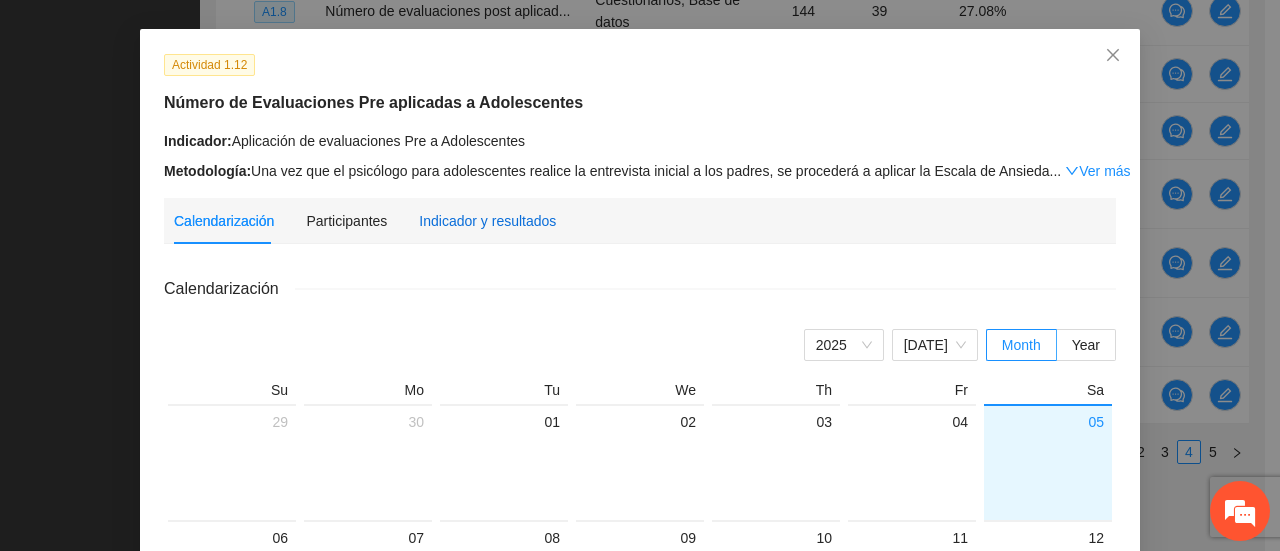 click on "Indicador y resultados" at bounding box center (487, 221) 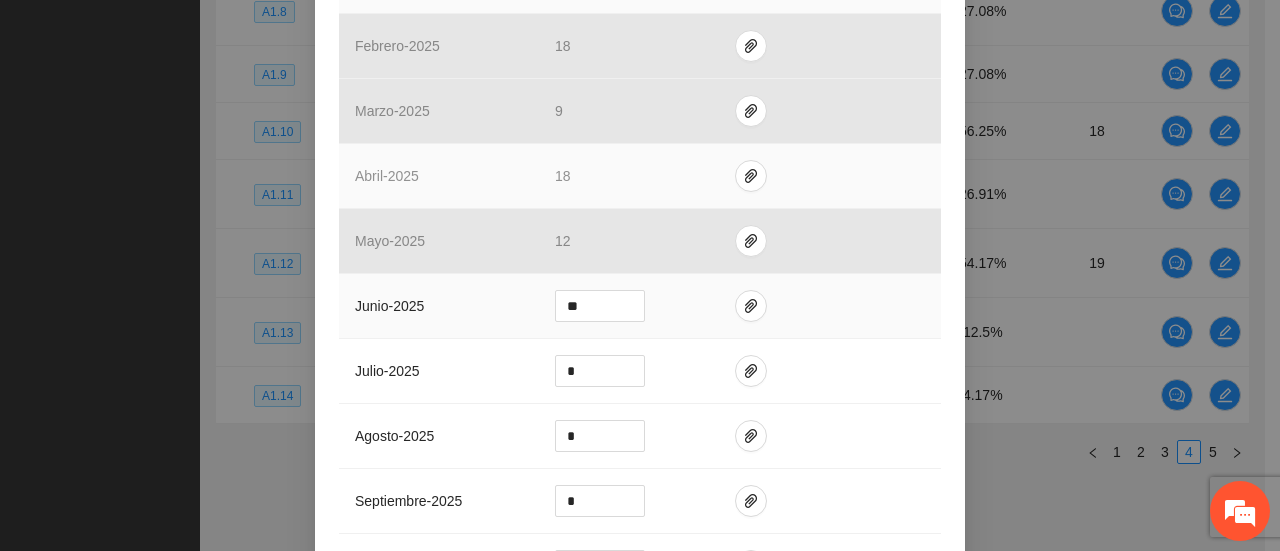 scroll, scrollTop: 514, scrollLeft: 0, axis: vertical 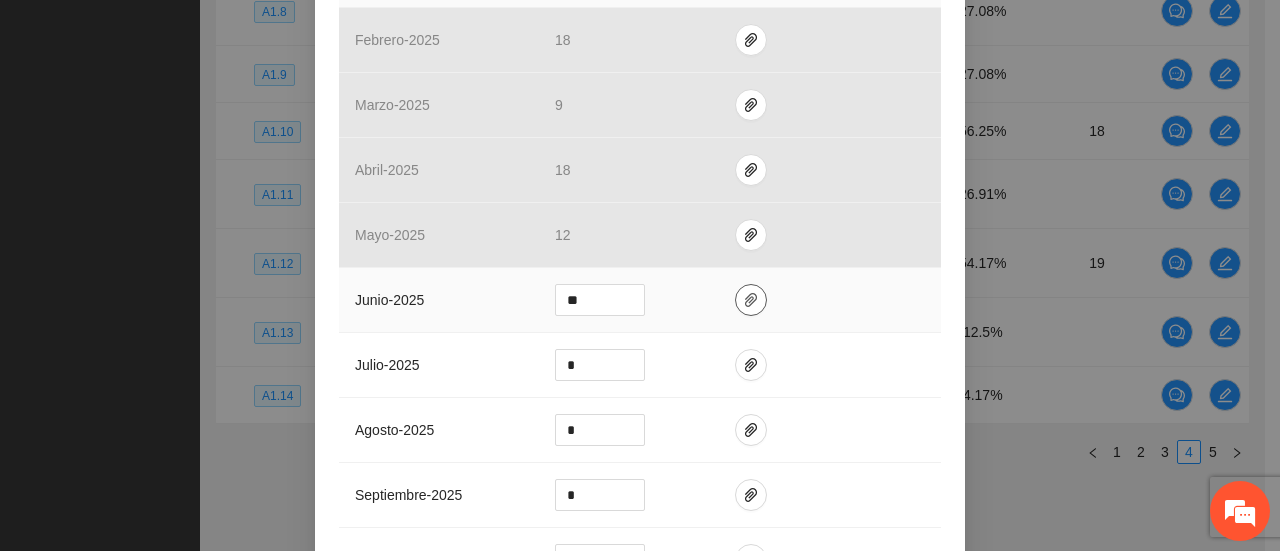 click 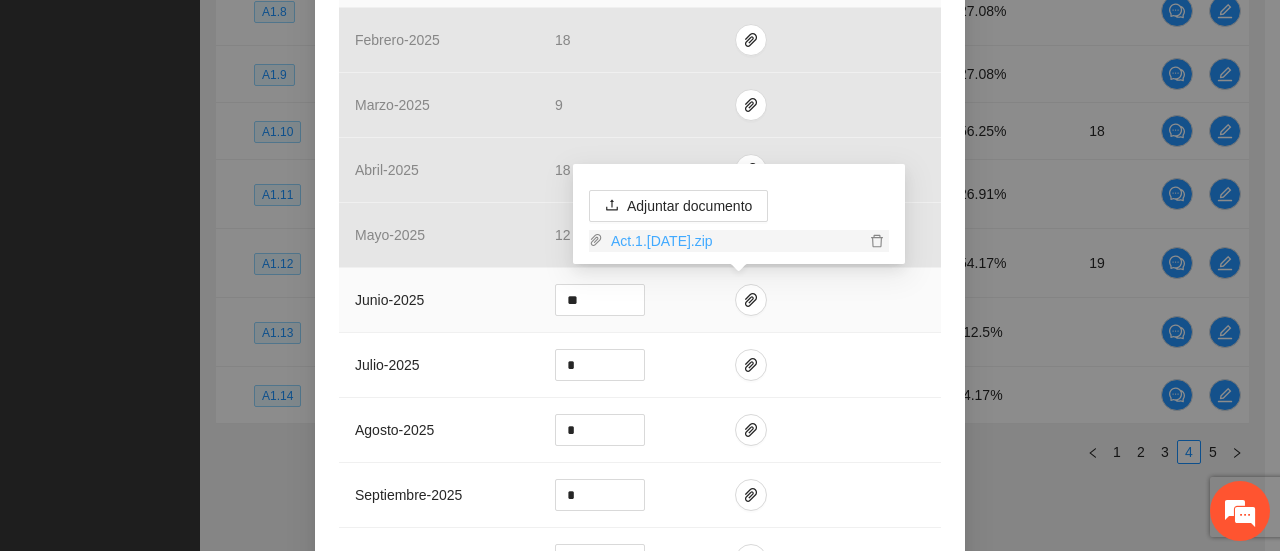 click on "Act.1.[DATE].zip" at bounding box center (734, 241) 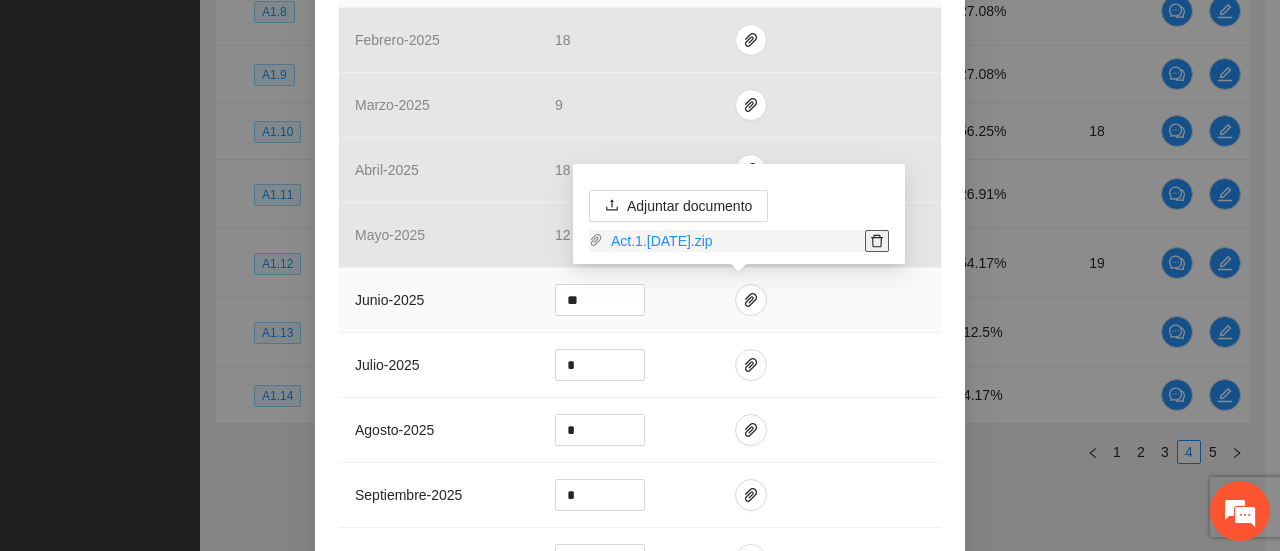 click 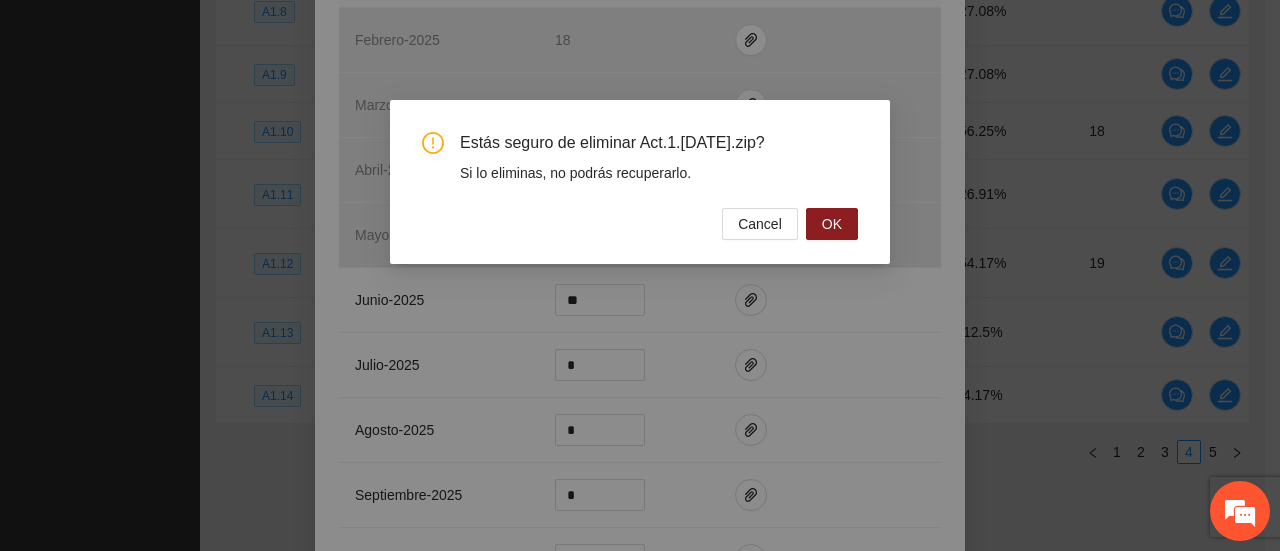 click on "Estás seguro de eliminar Act.1.[DATE].zip? Si lo eliminas, no podrás recuperarlo. Cancel OK" at bounding box center (640, 182) 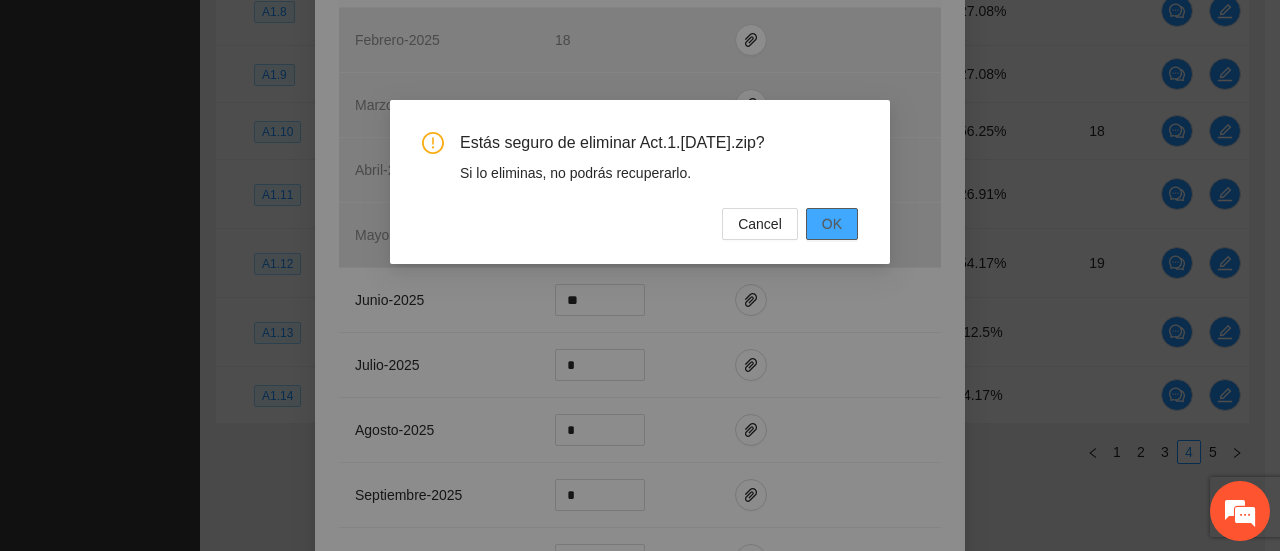 click on "OK" at bounding box center (832, 224) 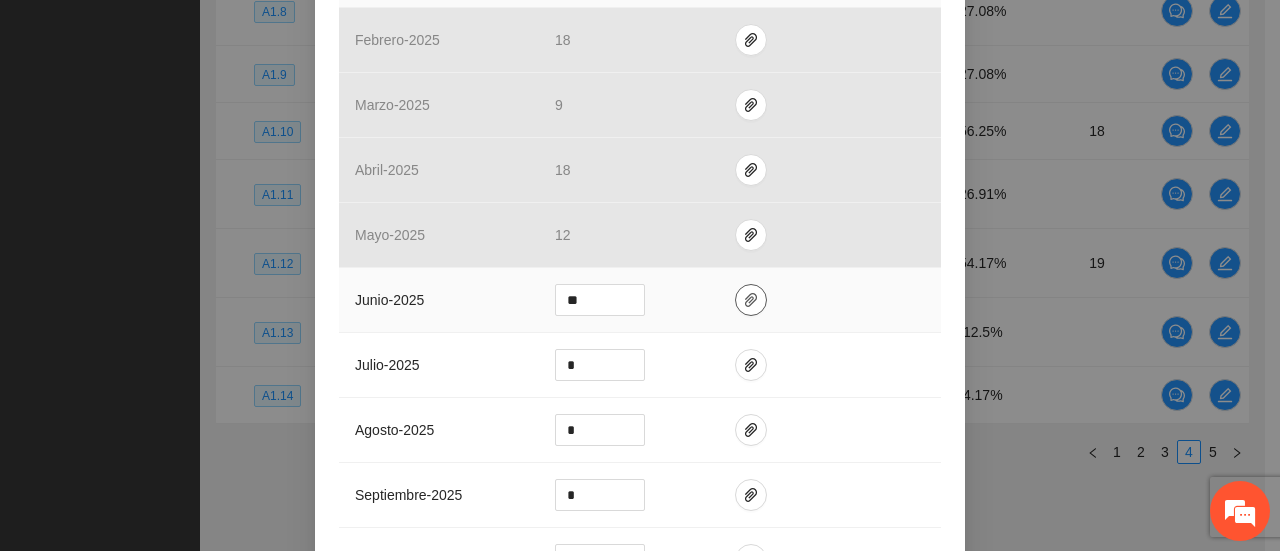 click 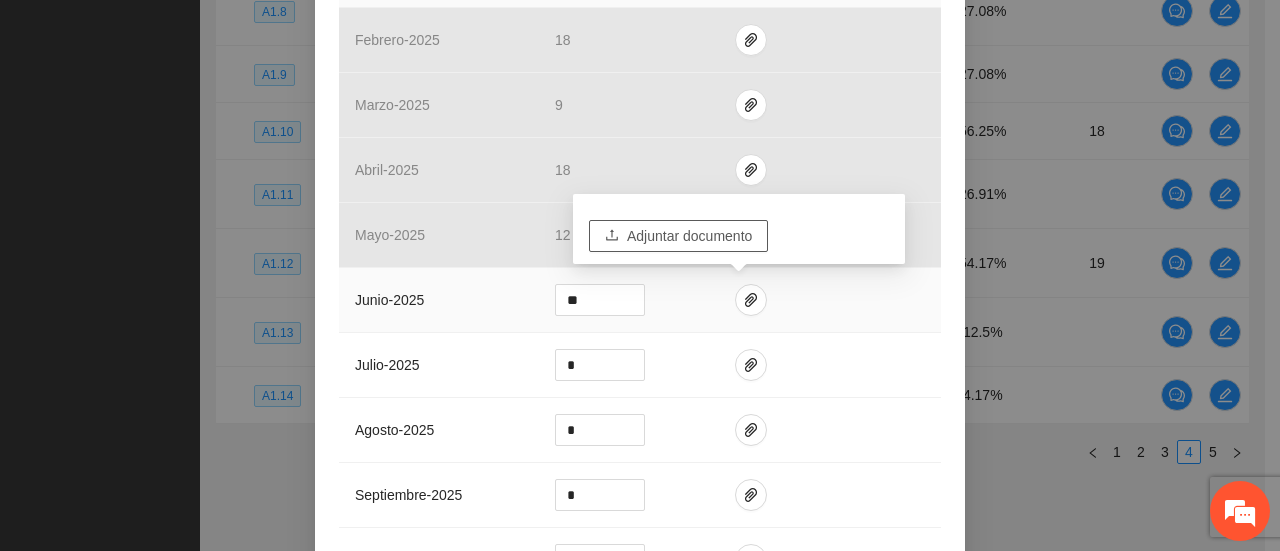 click on "Adjuntar documento" at bounding box center [689, 236] 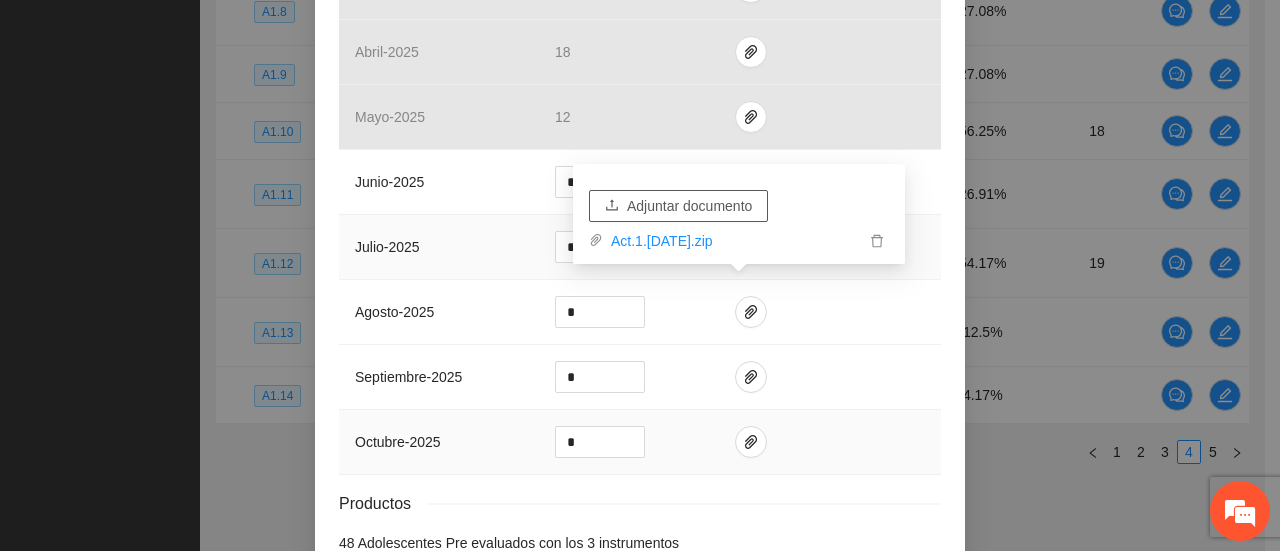 scroll, scrollTop: 746, scrollLeft: 0, axis: vertical 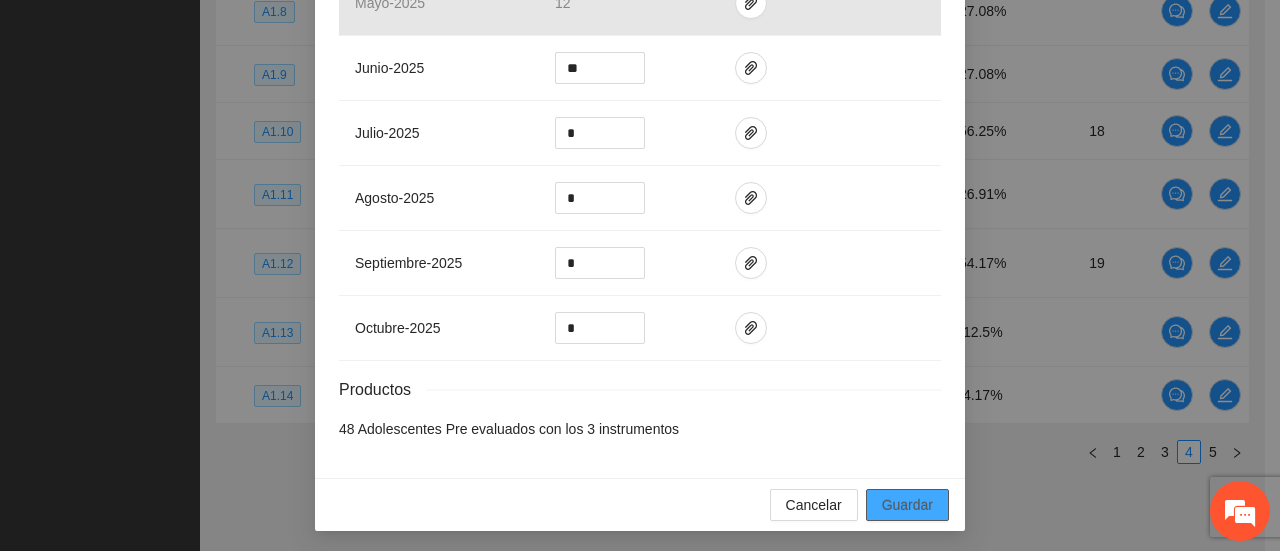 click on "Guardar" at bounding box center [907, 505] 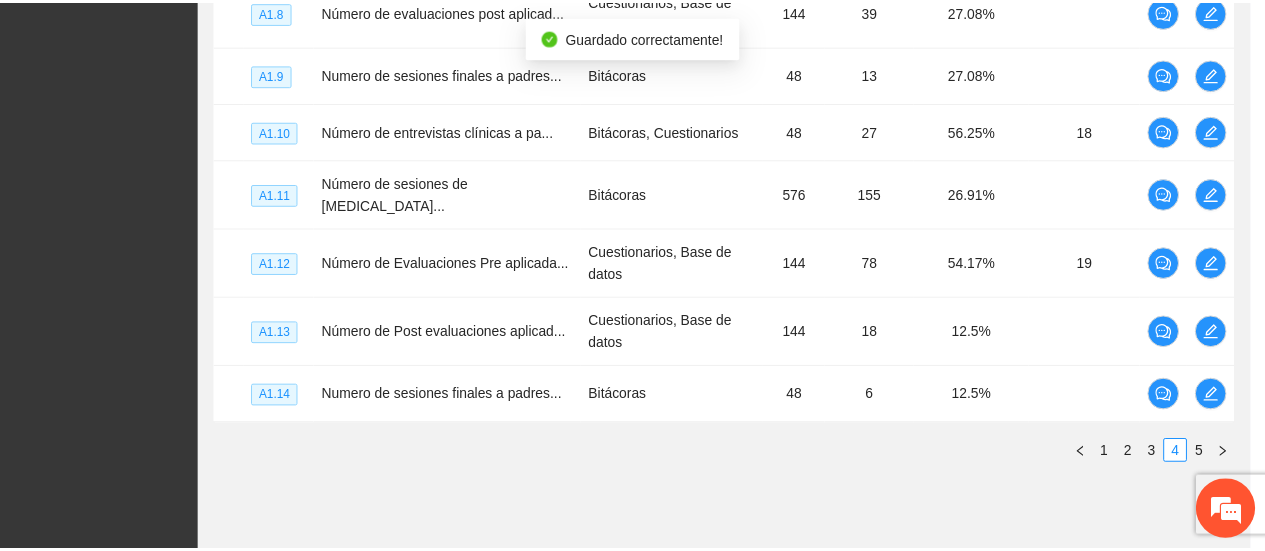 scroll, scrollTop: 646, scrollLeft: 0, axis: vertical 